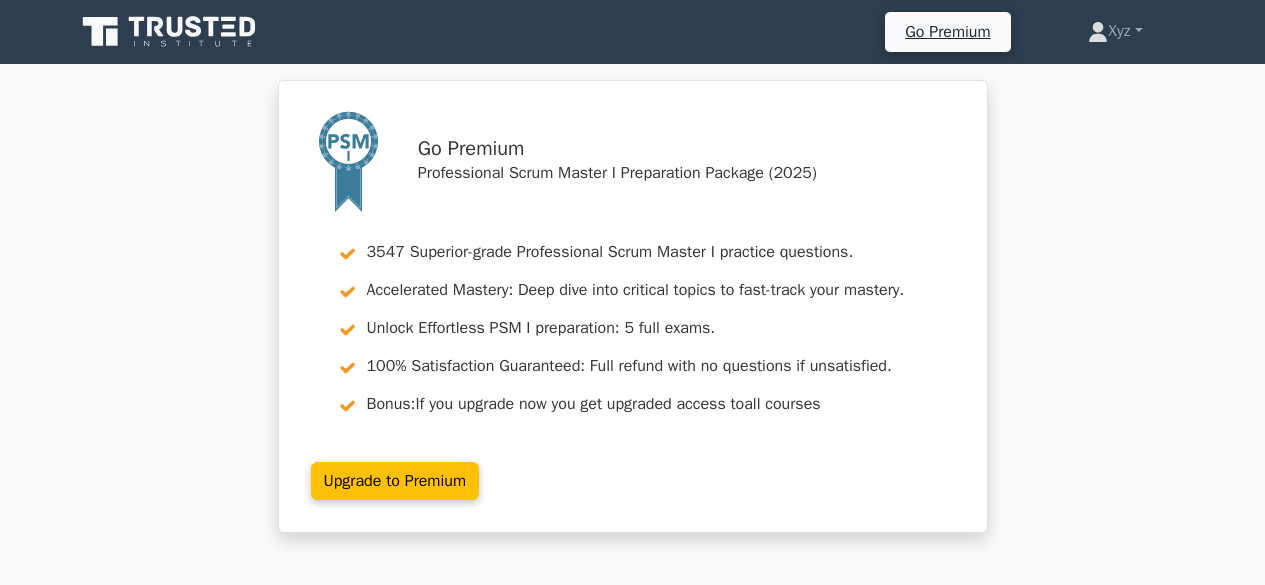 scroll, scrollTop: 0, scrollLeft: 0, axis: both 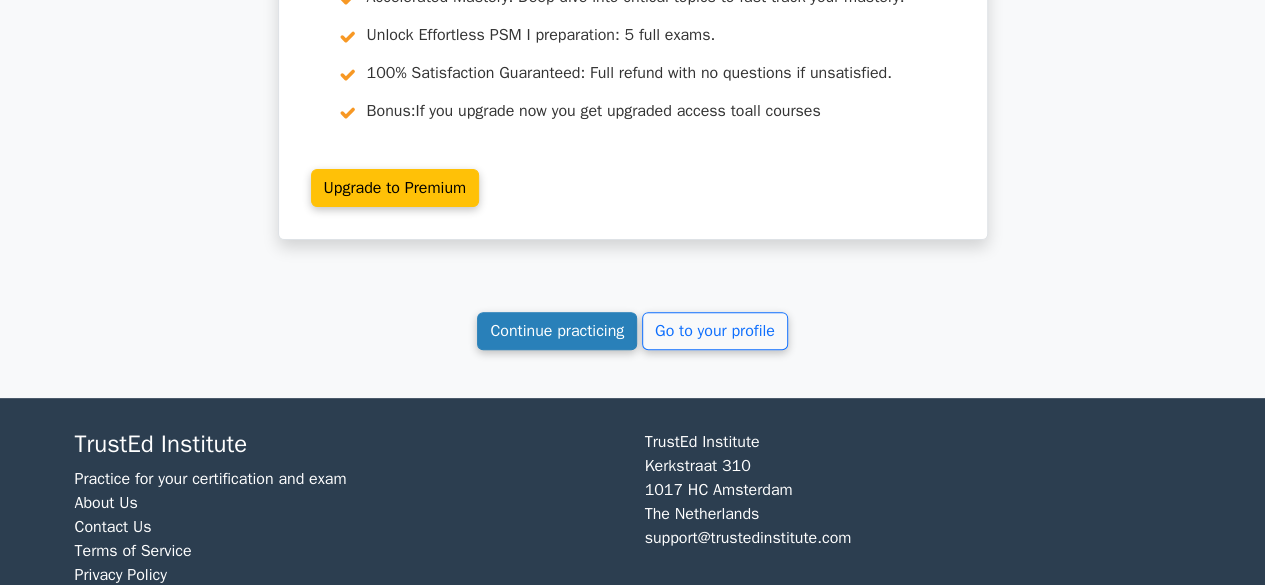click on "Continue practicing" at bounding box center [557, 331] 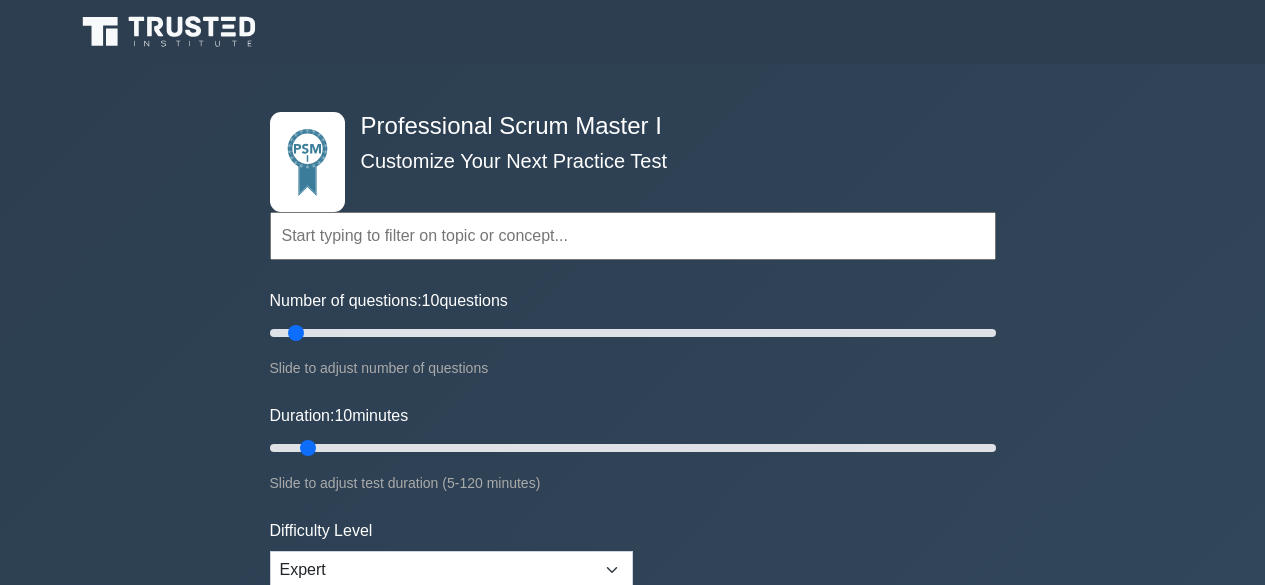 scroll, scrollTop: 0, scrollLeft: 0, axis: both 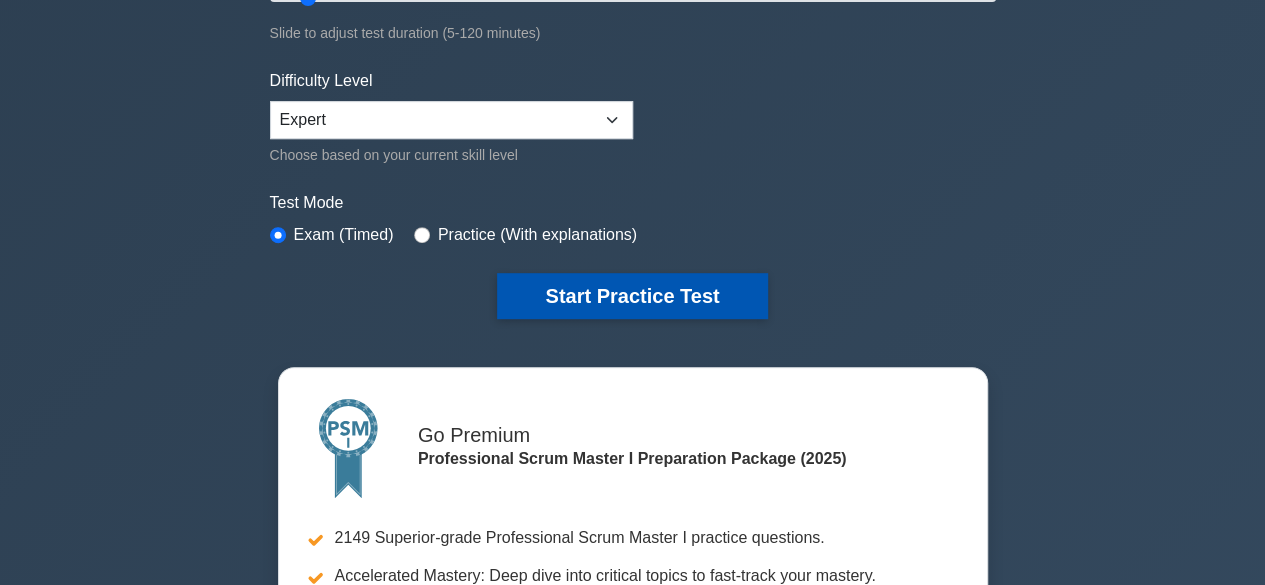 click on "Start Practice Test" at bounding box center [632, 296] 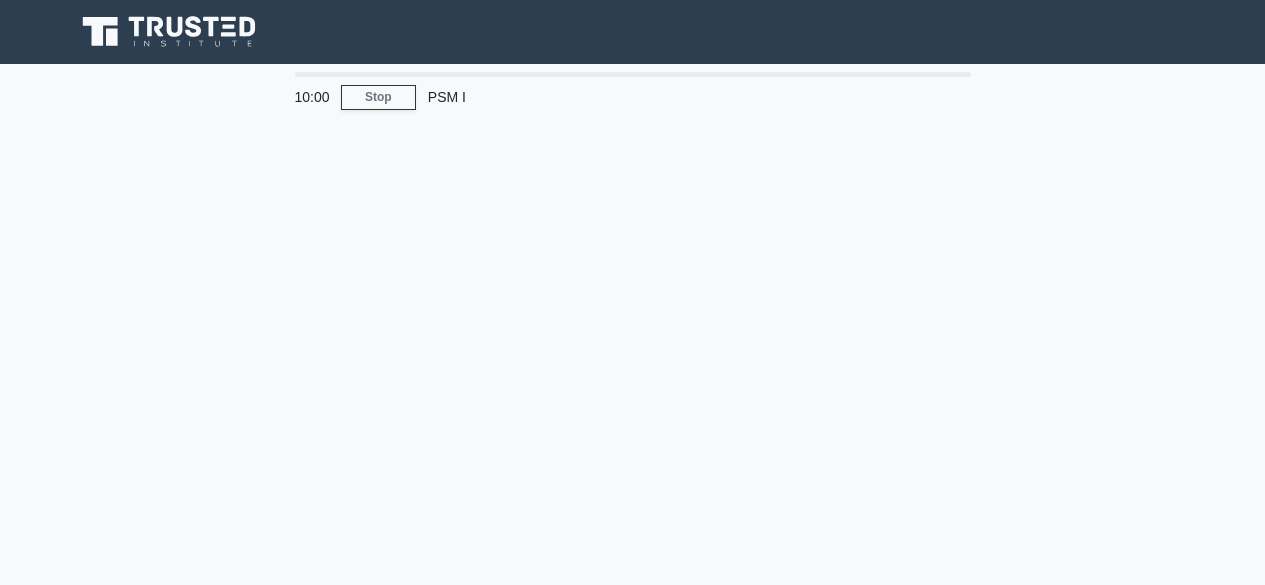 scroll, scrollTop: 0, scrollLeft: 0, axis: both 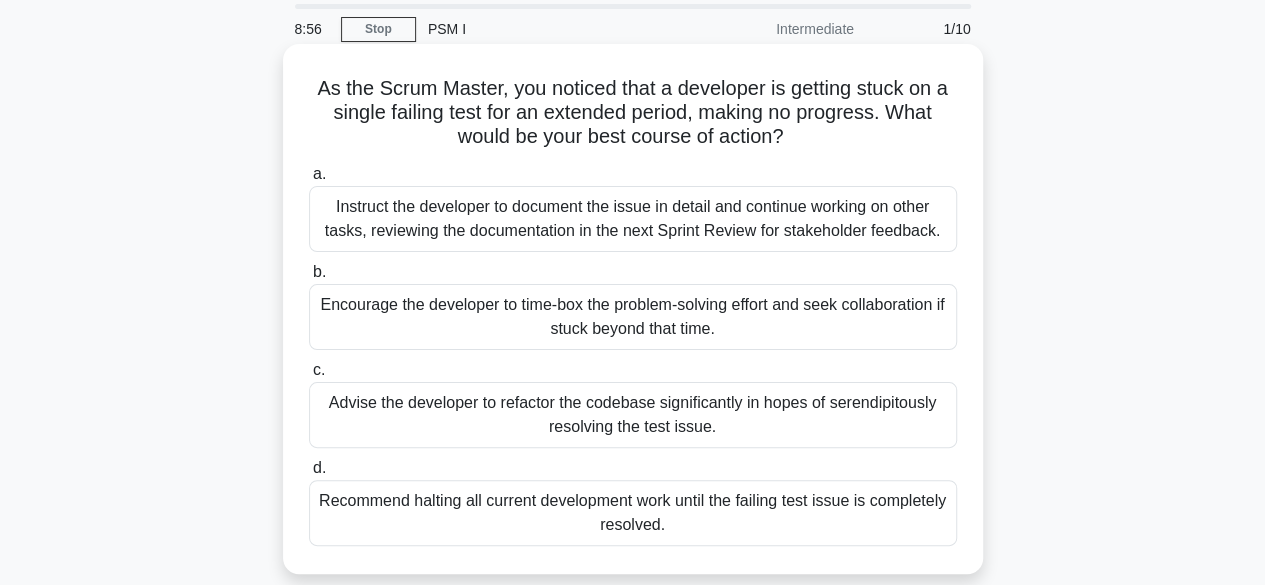click on "Encourage the developer to time-box the problem-solving effort and seek collaboration if stuck beyond that time." at bounding box center [633, 317] 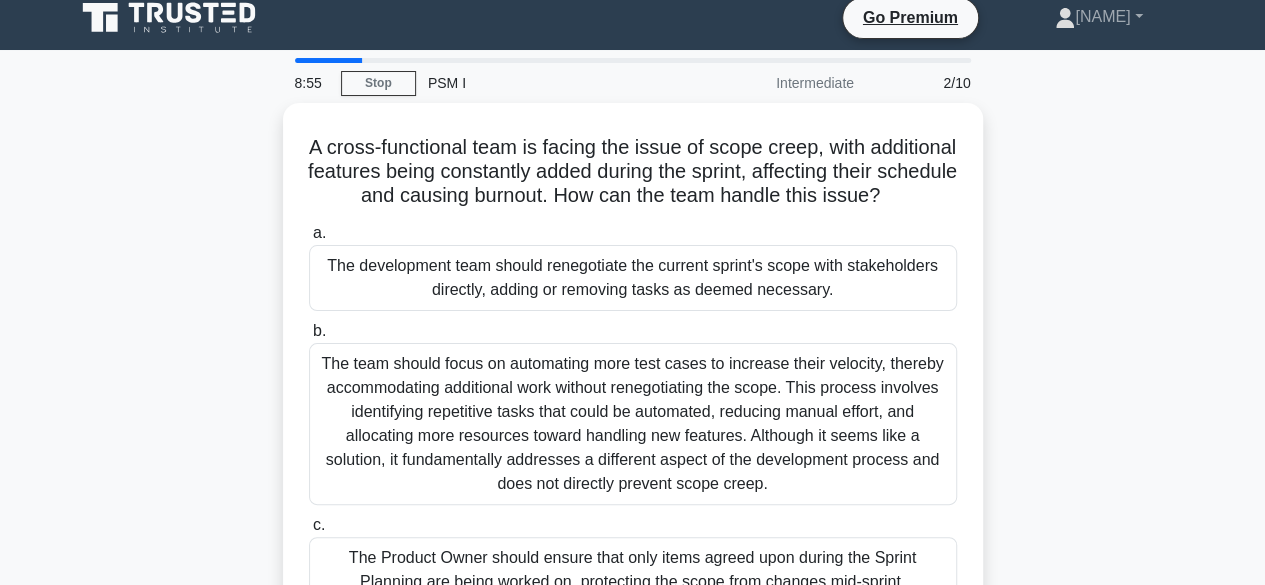 scroll, scrollTop: 0, scrollLeft: 0, axis: both 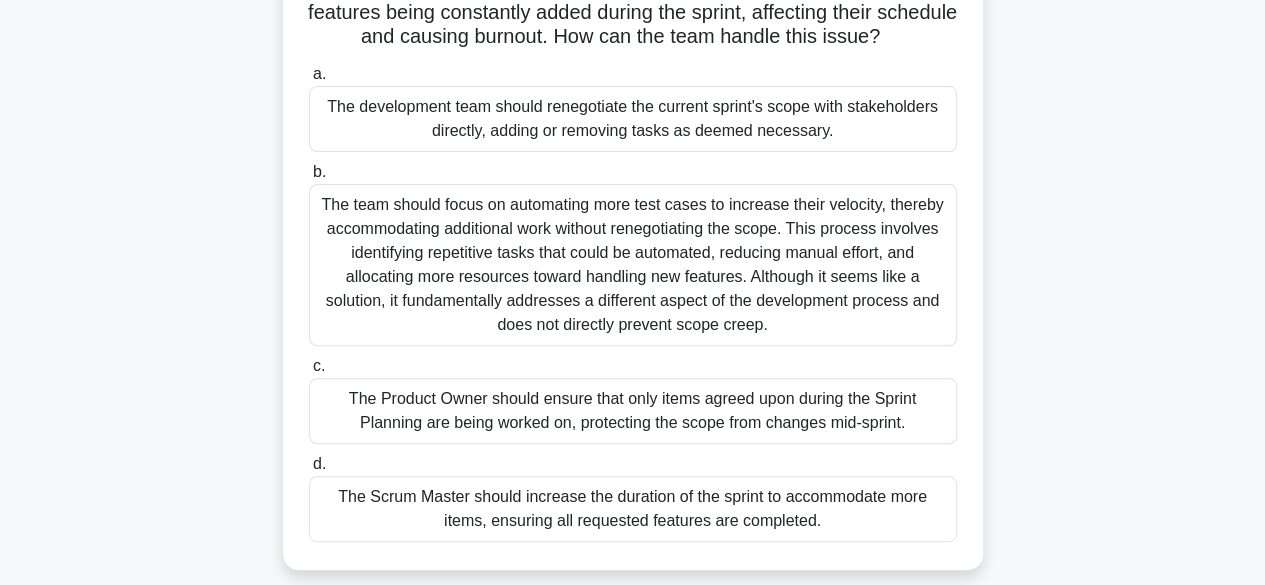 click on "The Product Owner should ensure that only items agreed upon during the Sprint Planning are being worked on, protecting the scope from changes mid-sprint." at bounding box center [633, 411] 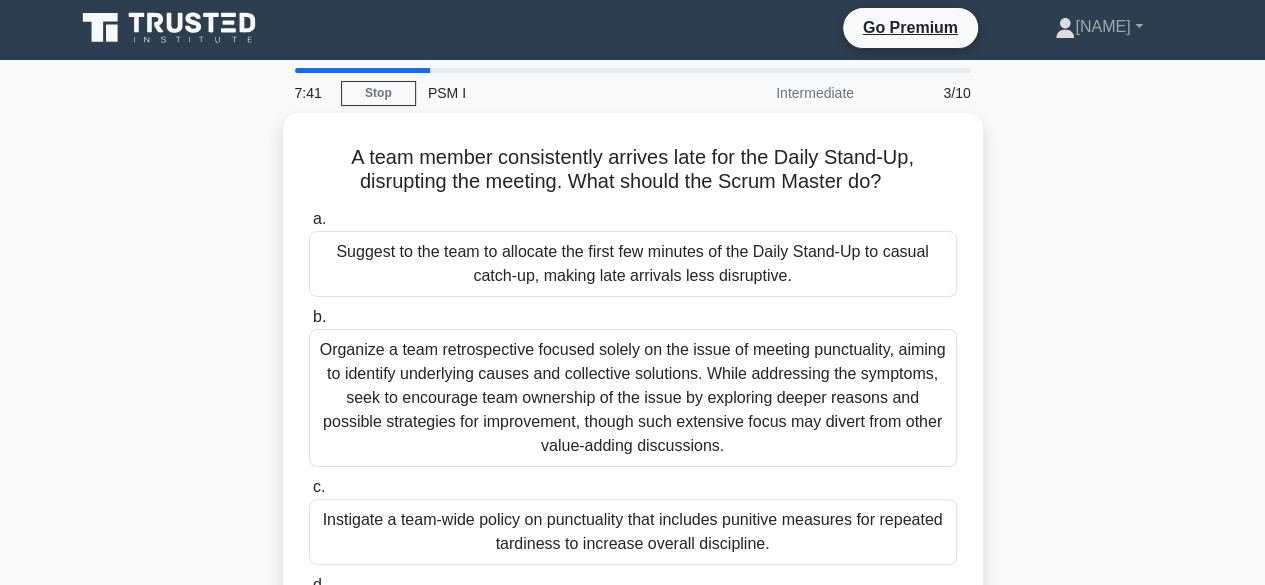 scroll, scrollTop: 0, scrollLeft: 0, axis: both 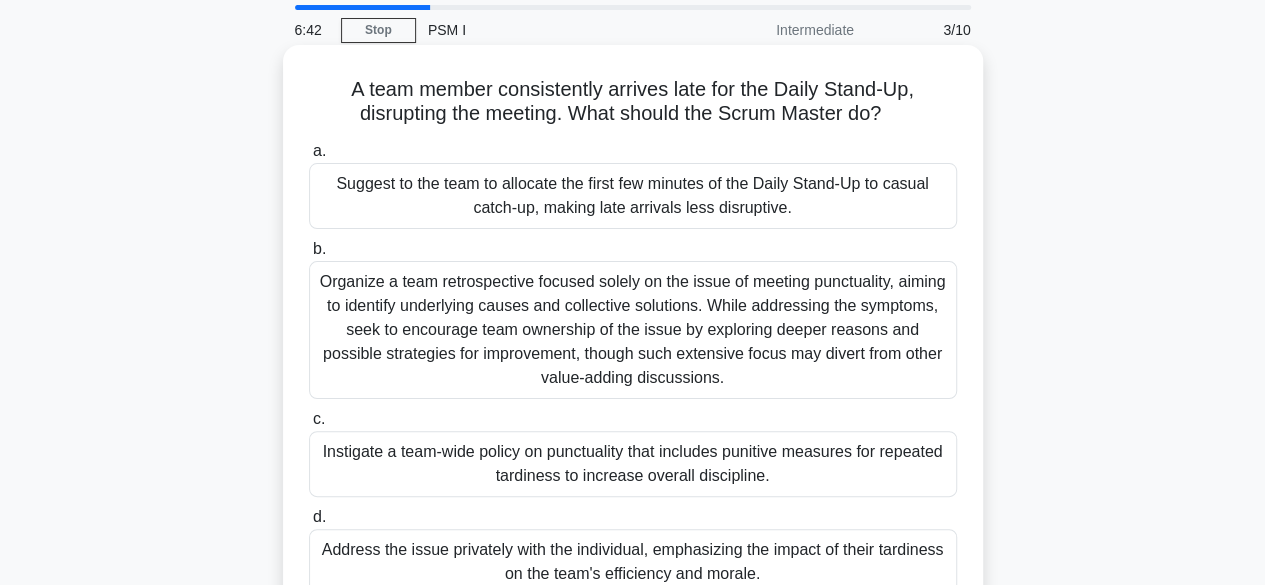 click on "Address the issue privately with the individual, emphasizing the impact of their tardiness on the team's efficiency and morale." at bounding box center (633, 562) 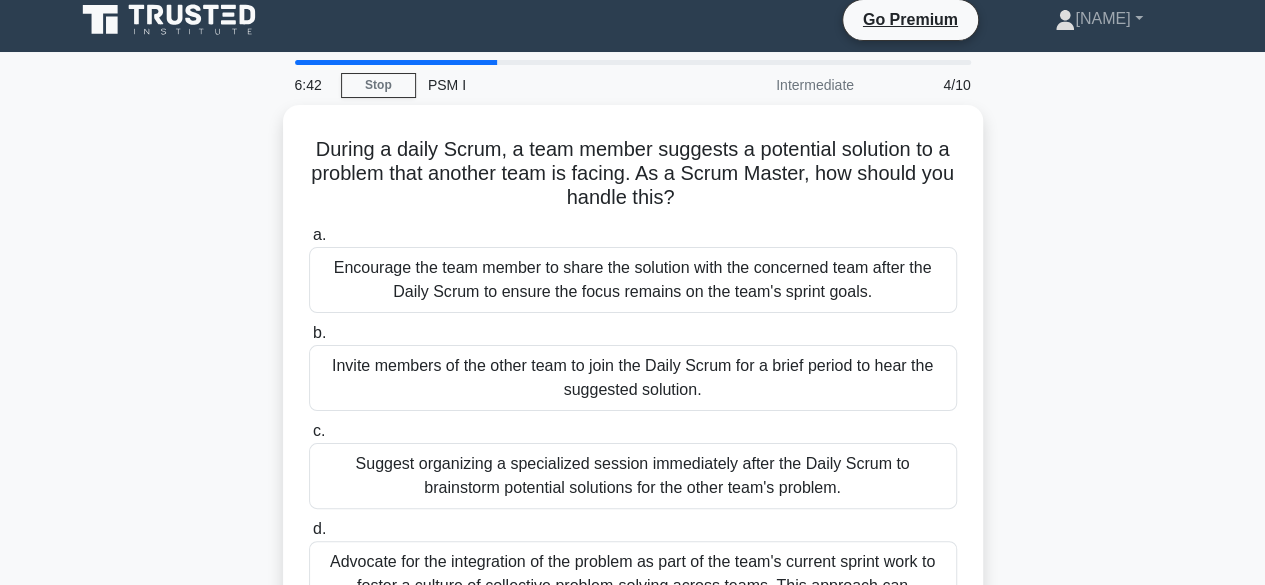 scroll, scrollTop: 0, scrollLeft: 0, axis: both 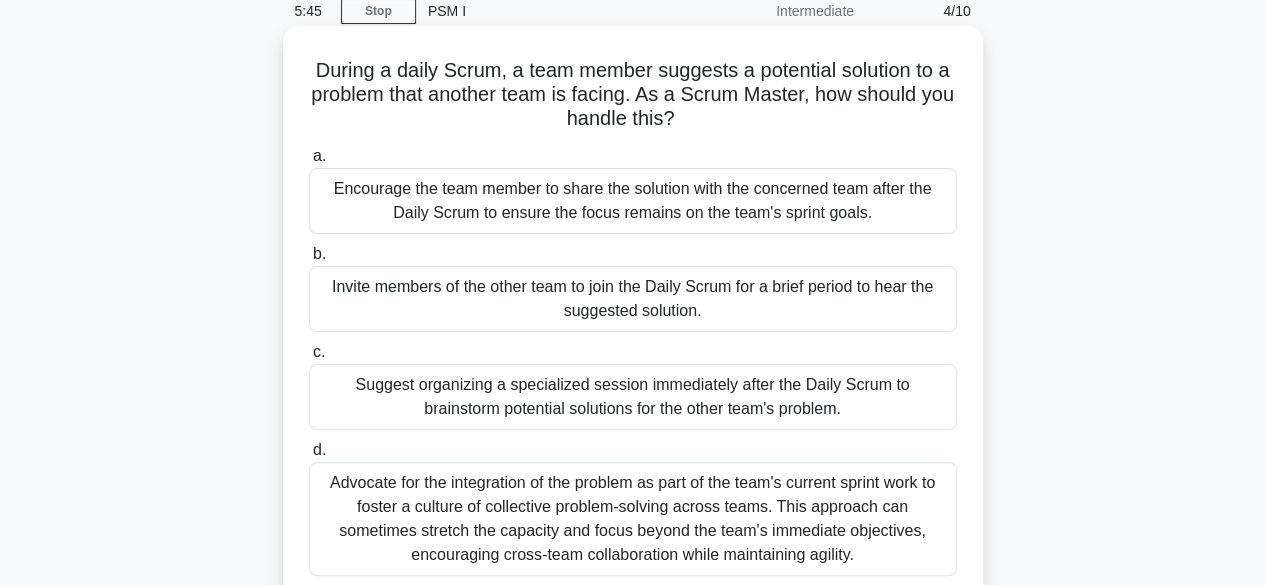 click on "Encourage the team member to share the solution with the concerned team after the Daily Scrum to ensure the focus remains on the team's sprint goals." at bounding box center (633, 201) 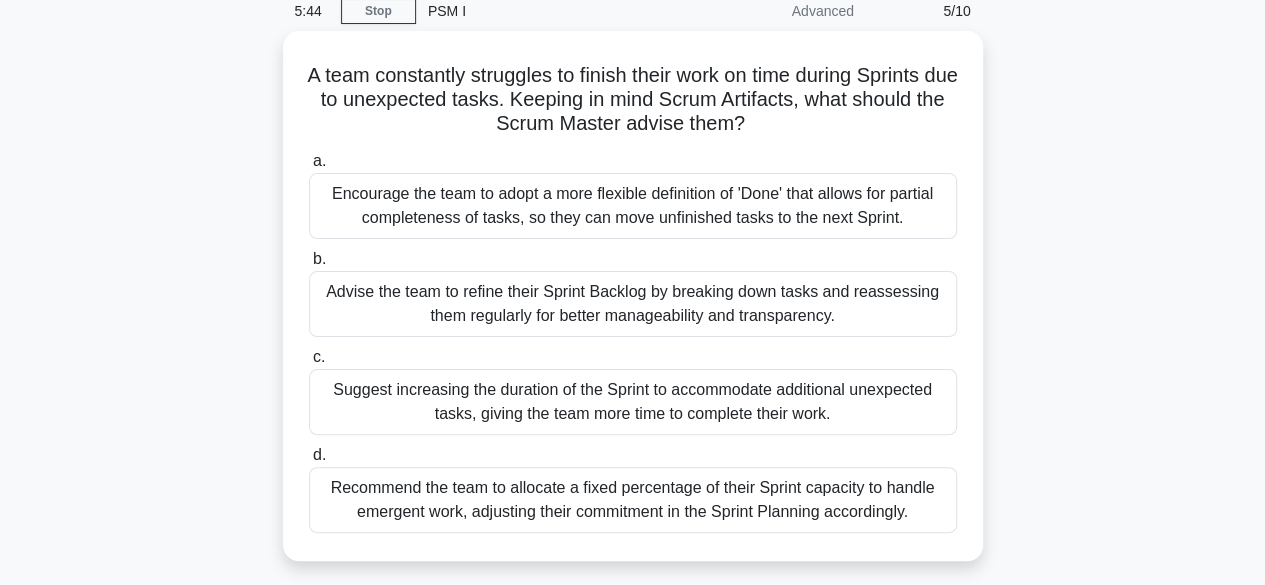 scroll, scrollTop: 0, scrollLeft: 0, axis: both 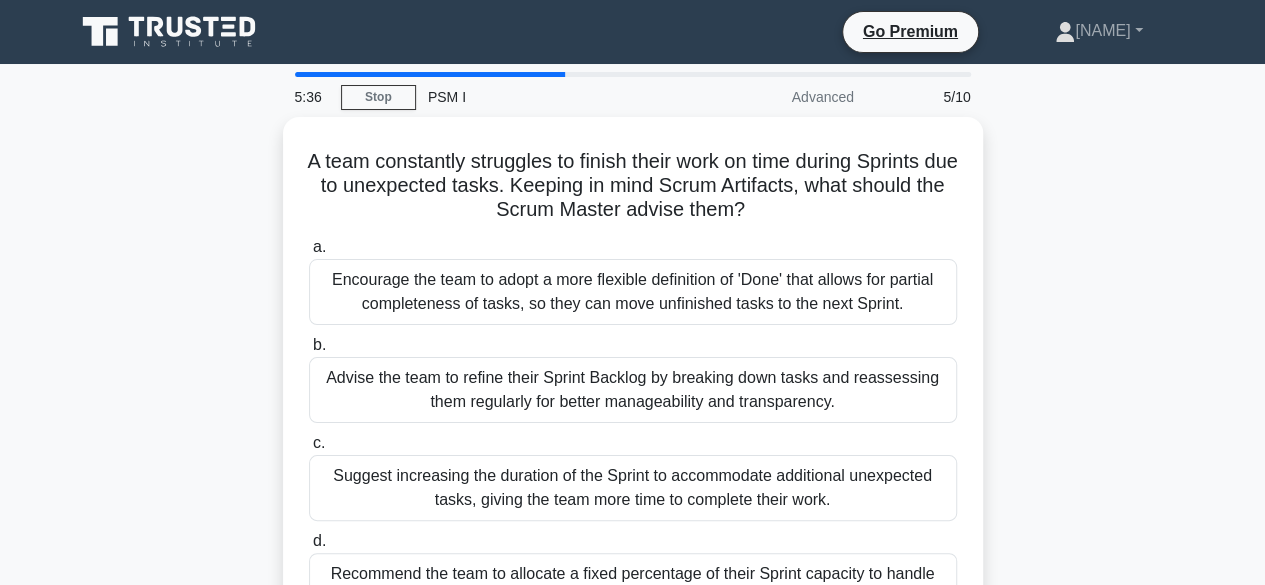click on "A team constantly struggles to finish their work on time during Sprints due to unexpected tasks. Keeping in mind Scrum Artifacts, what should the Scrum Master advise them?
.spinner_0XTQ{transform-origin:center;animation:spinner_y6GP .75s linear infinite}@keyframes spinner_y6GP{100%{transform:rotate(360deg)}}
a.
b." at bounding box center [633, 394] 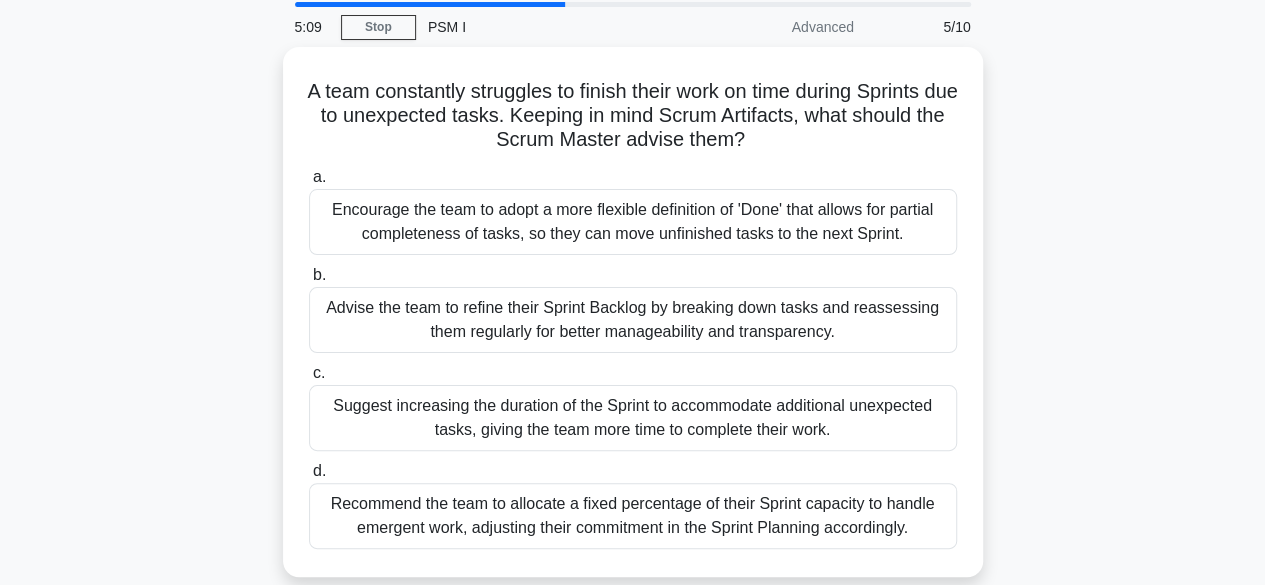 scroll, scrollTop: 72, scrollLeft: 0, axis: vertical 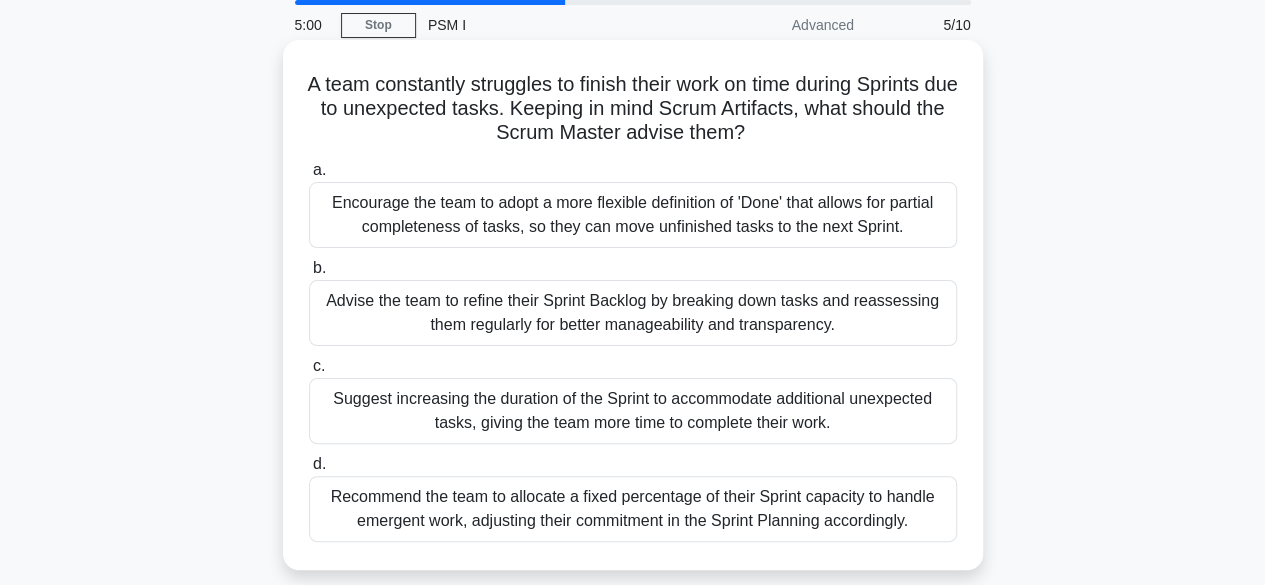 click on "Advise the team to refine their Sprint Backlog by breaking down tasks and reassessing them regularly for better manageability and transparency." at bounding box center (633, 313) 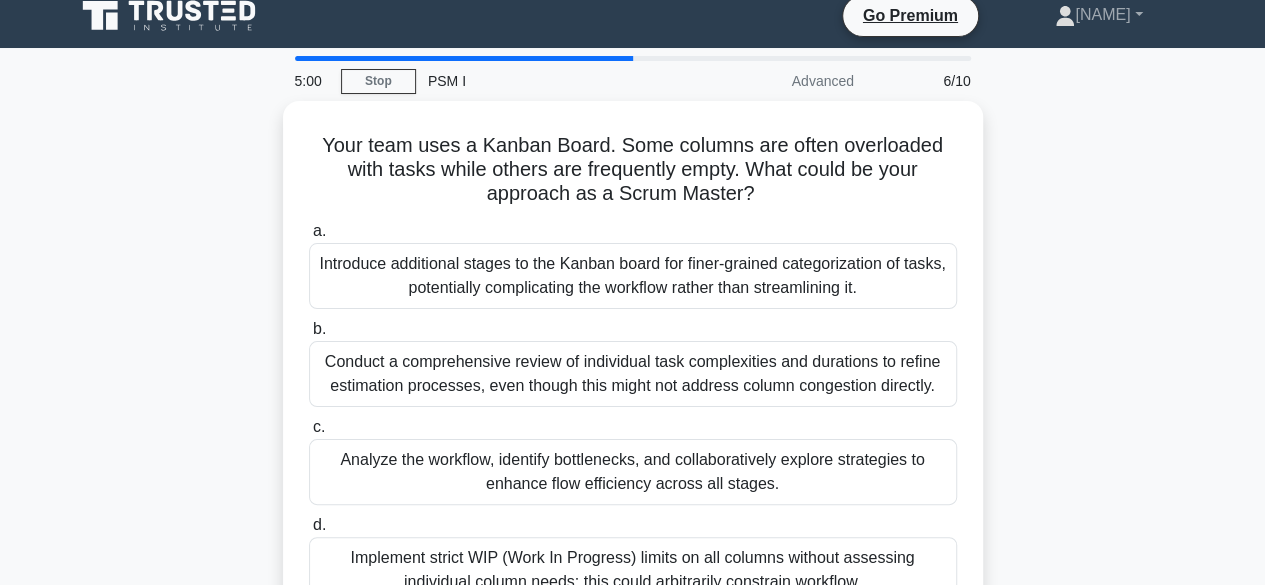 scroll, scrollTop: 0, scrollLeft: 0, axis: both 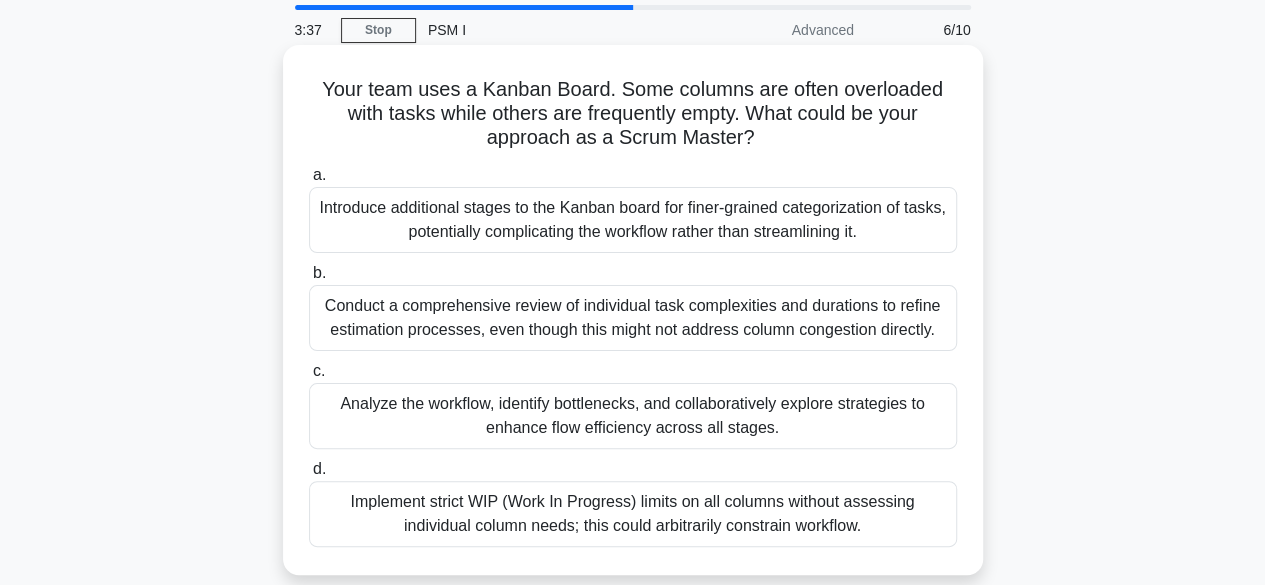 click on "Analyze the workflow, identify bottlenecks, and collaboratively explore strategies to enhance flow efficiency across all stages." at bounding box center (633, 416) 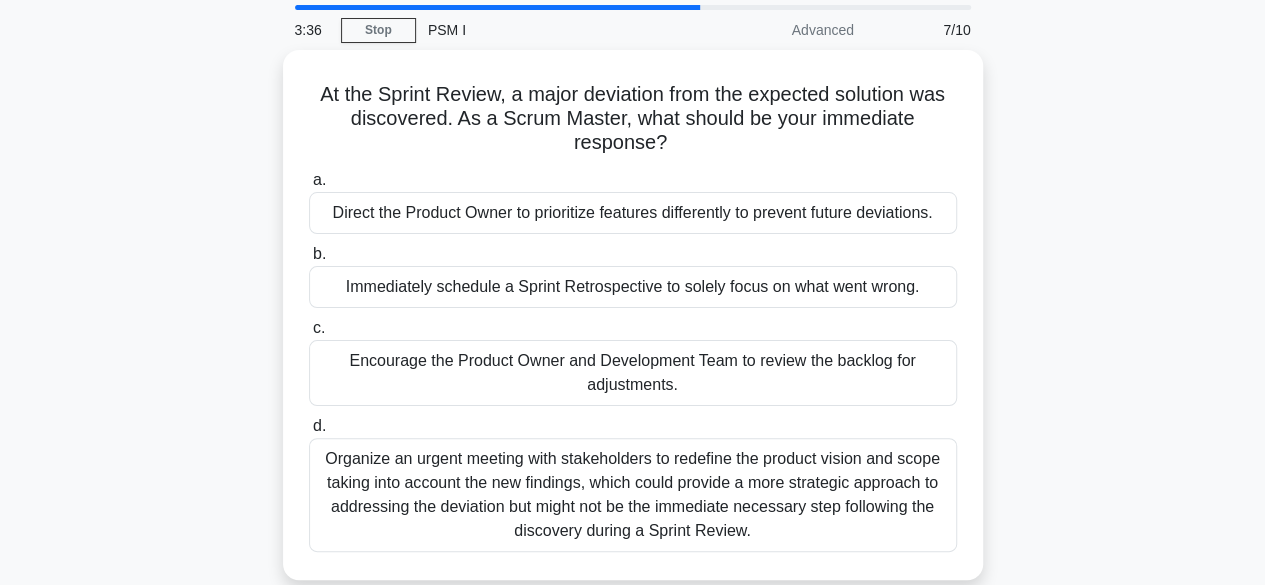 scroll, scrollTop: 0, scrollLeft: 0, axis: both 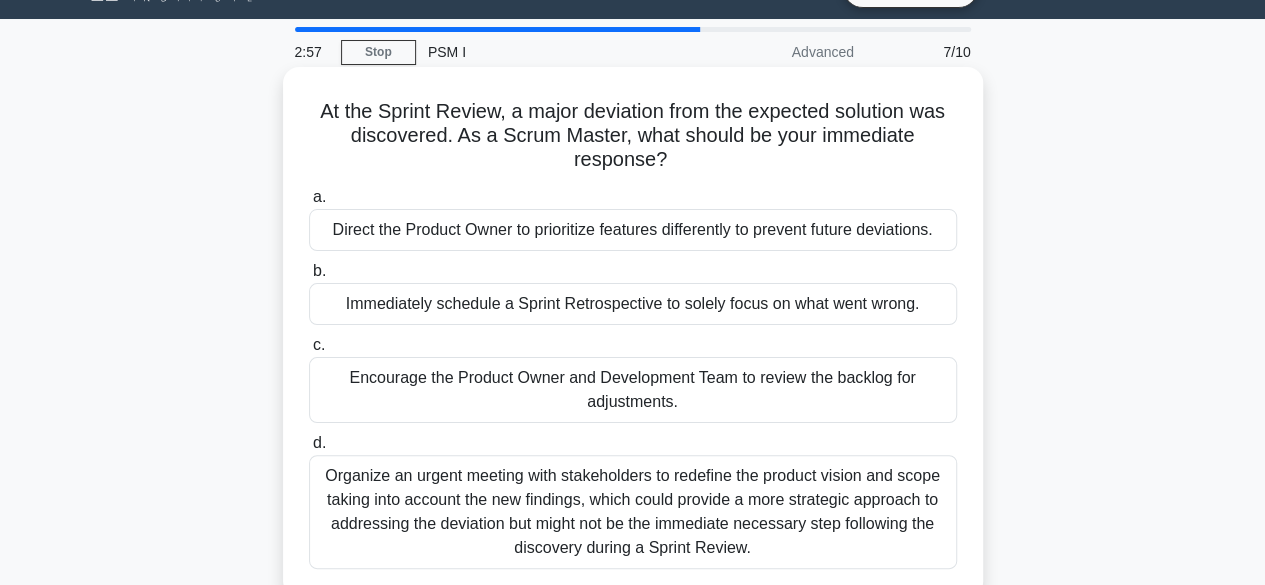 click on "Encourage the Product Owner and Development Team to review the backlog for adjustments." at bounding box center [633, 390] 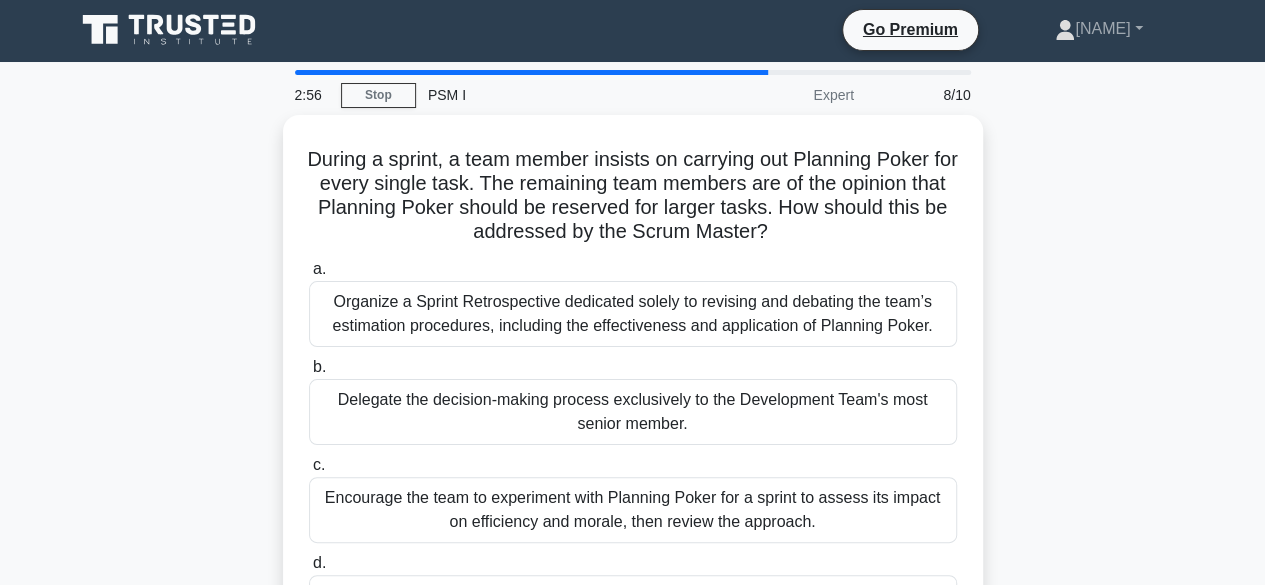 scroll, scrollTop: 0, scrollLeft: 0, axis: both 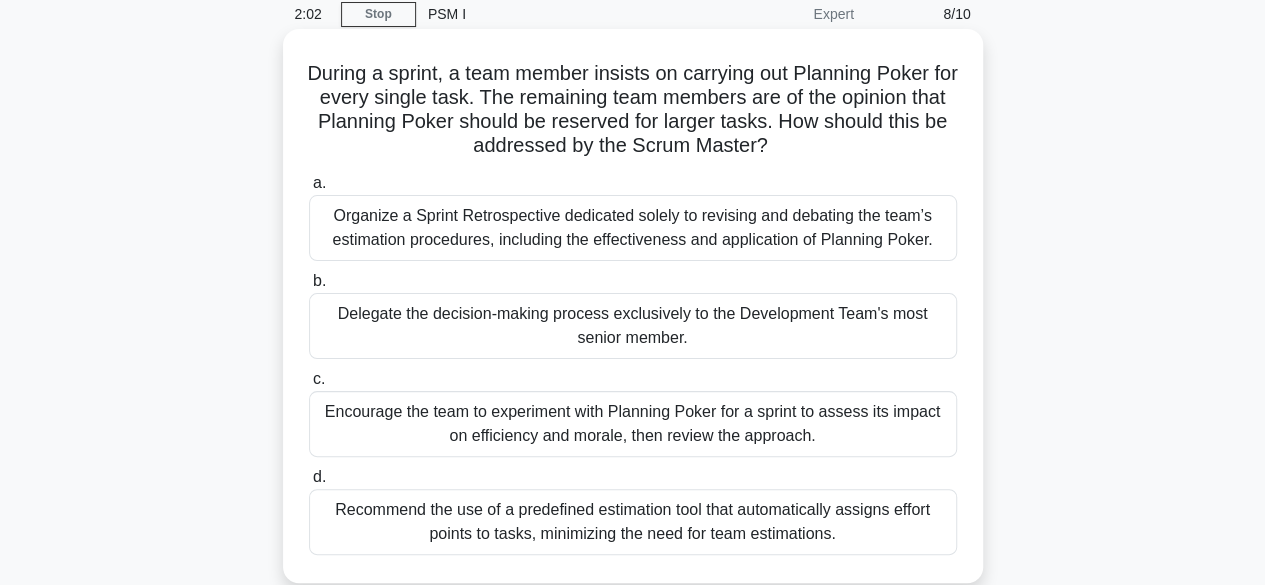 click on "Encourage the team to experiment with Planning Poker for a sprint to assess its impact on efficiency and morale, then review the approach." at bounding box center (633, 424) 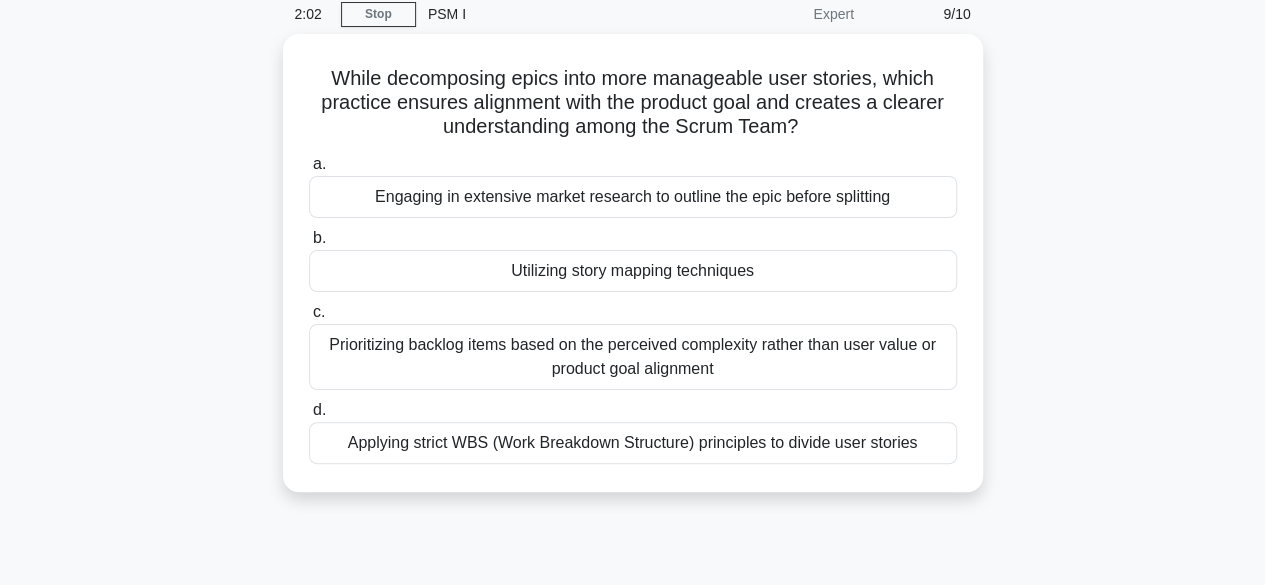 scroll, scrollTop: 0, scrollLeft: 0, axis: both 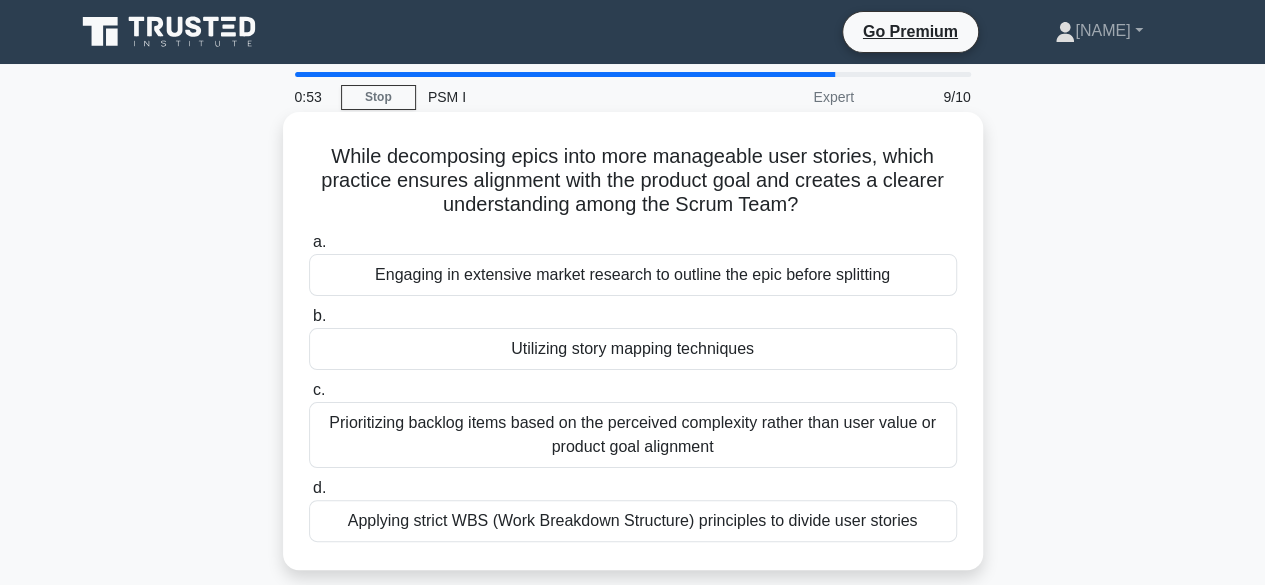 click on "Utilizing story mapping techniques" at bounding box center (633, 349) 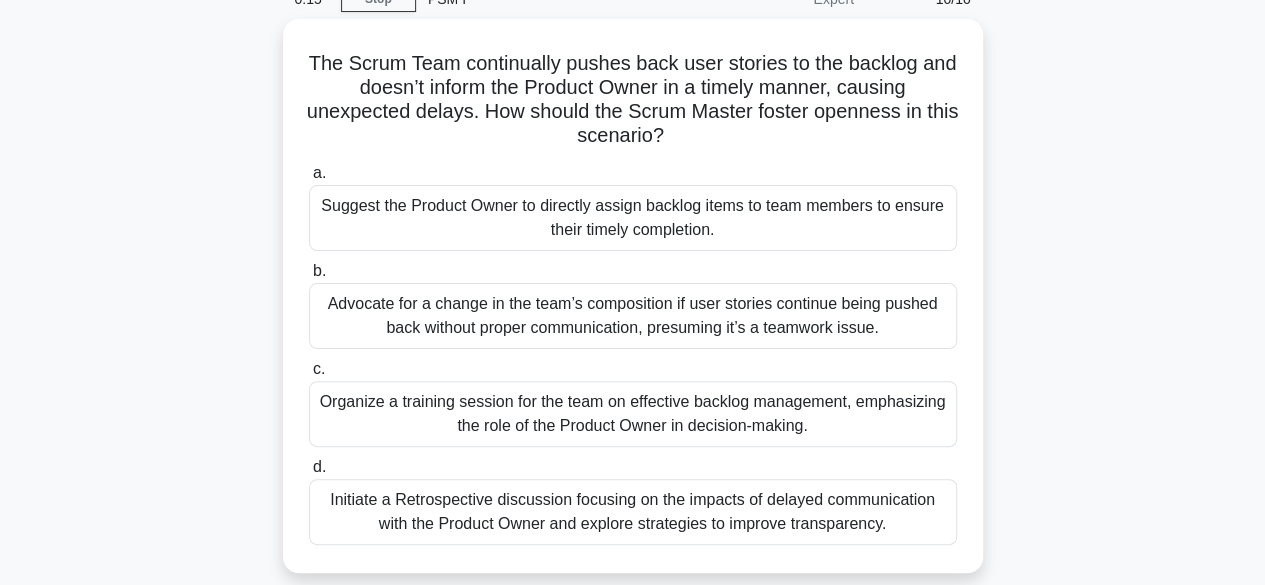 scroll, scrollTop: 101, scrollLeft: 0, axis: vertical 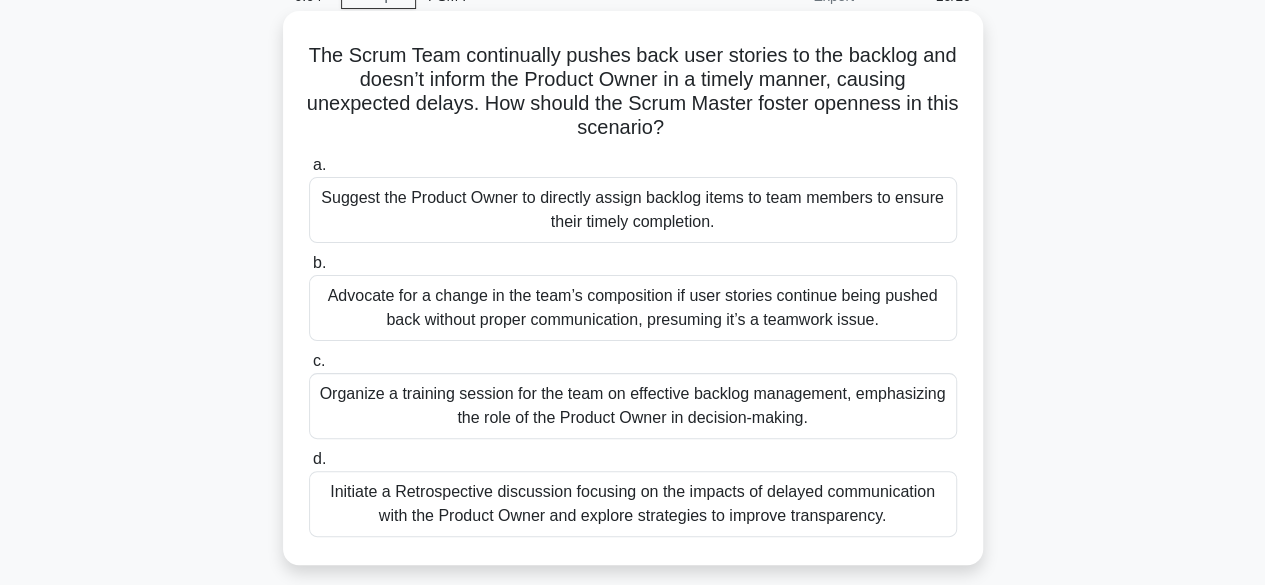 click on "Initiate a Retrospective discussion focusing on the impacts of delayed communication with the Product Owner and explore strategies to improve transparency." at bounding box center (633, 504) 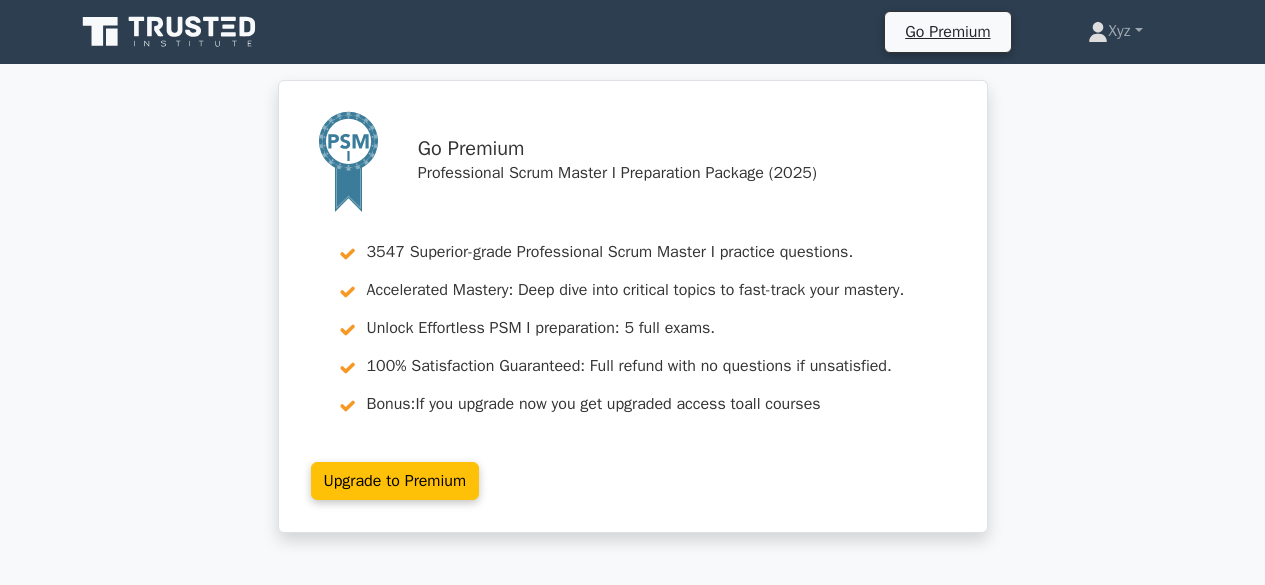 scroll, scrollTop: 0, scrollLeft: 0, axis: both 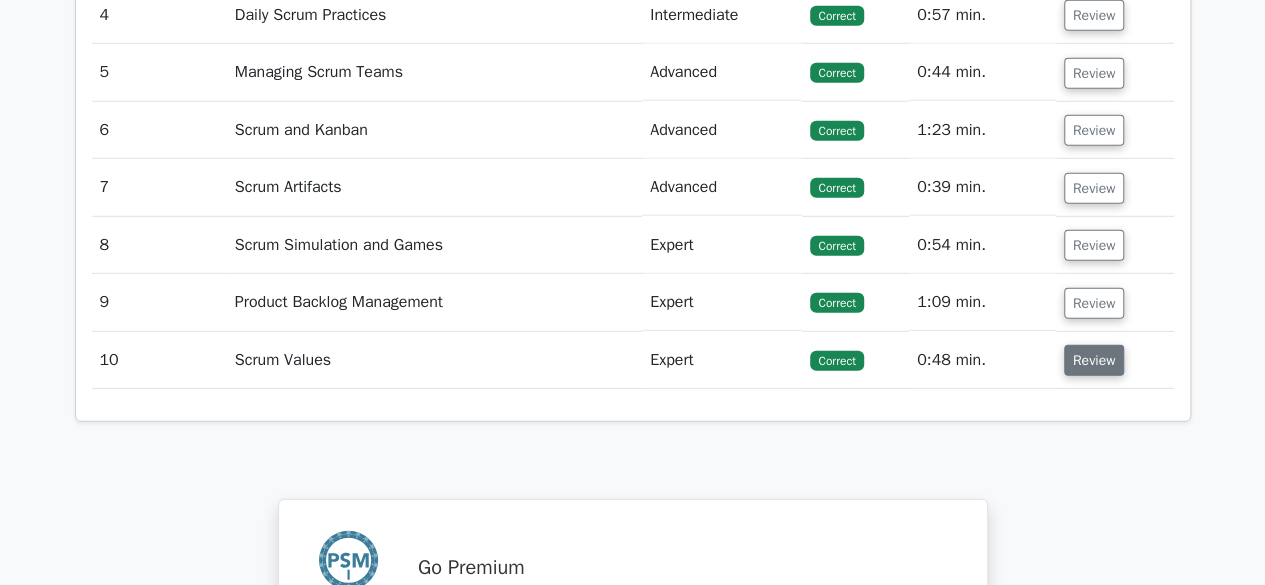 click on "Review" at bounding box center (1094, 360) 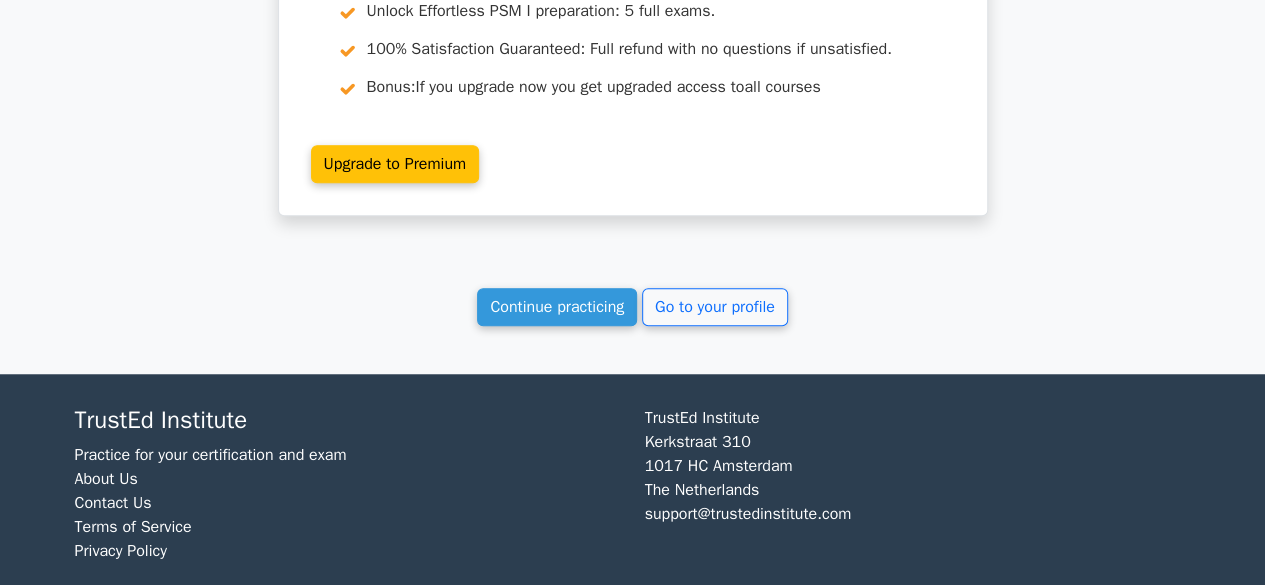 scroll, scrollTop: 4481, scrollLeft: 0, axis: vertical 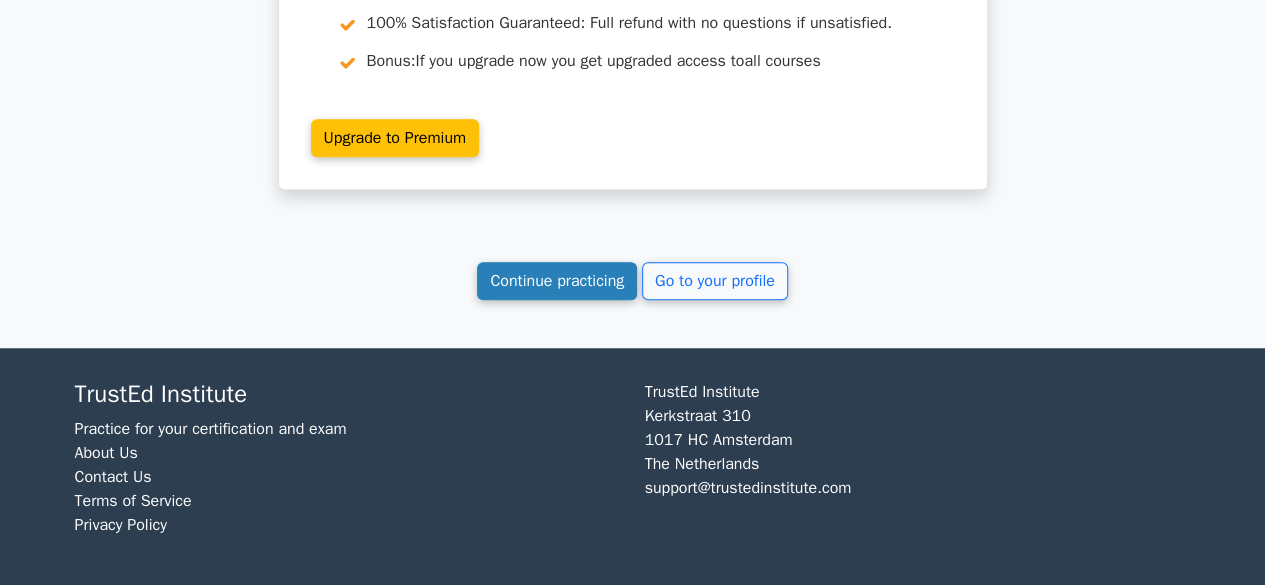 click on "Continue practicing" at bounding box center (557, 281) 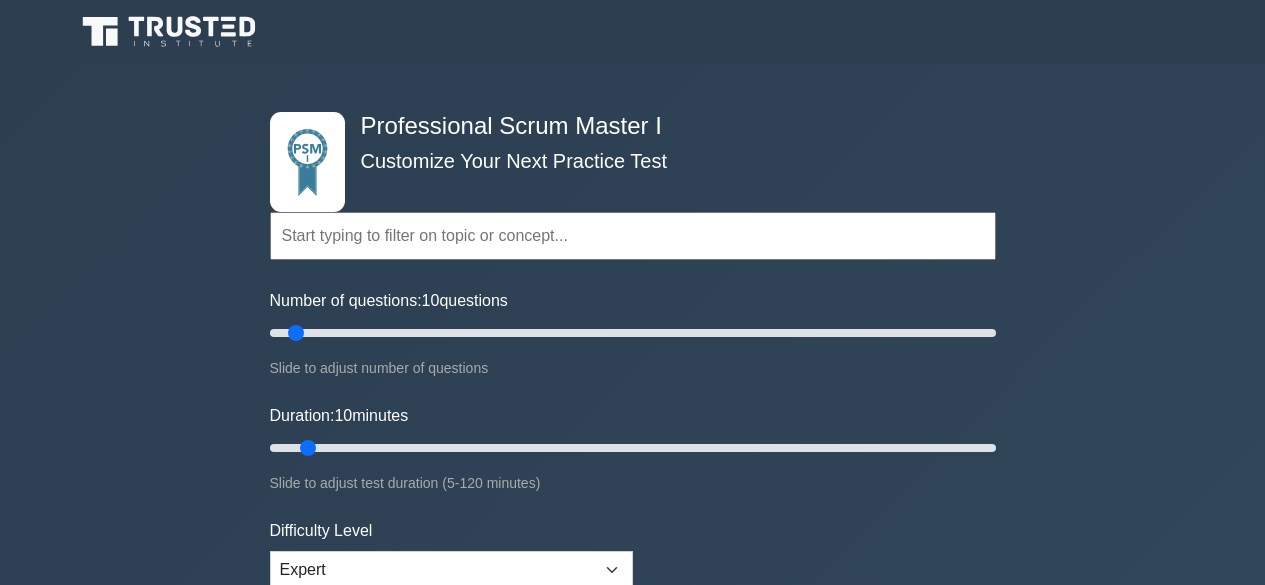 scroll, scrollTop: 0, scrollLeft: 0, axis: both 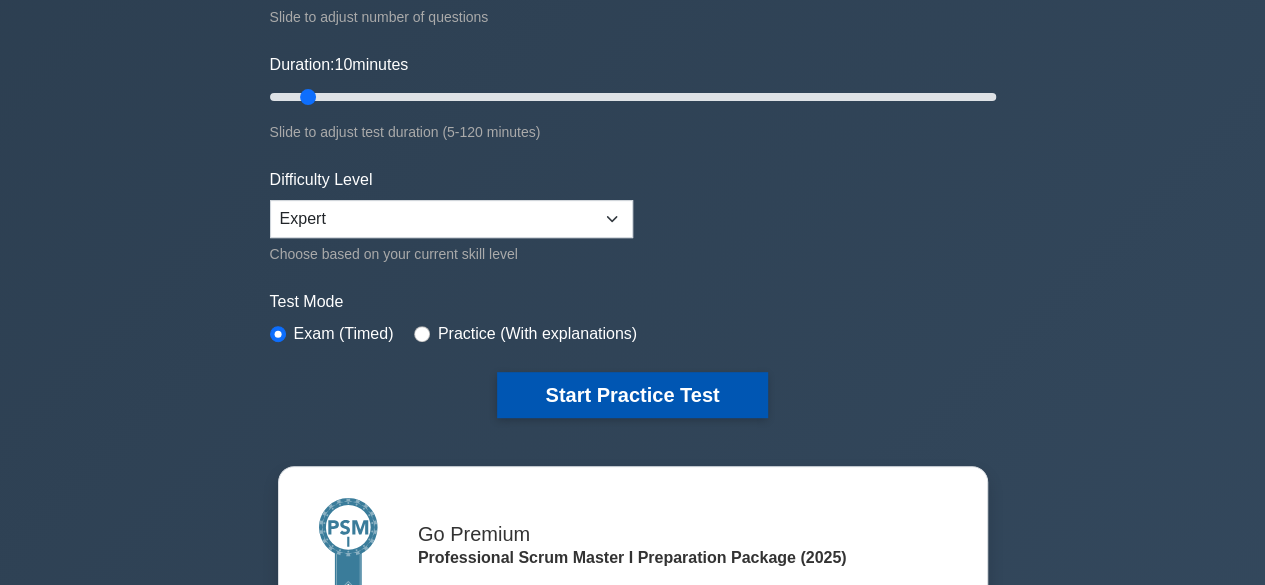 click on "Start Practice Test" at bounding box center (632, 395) 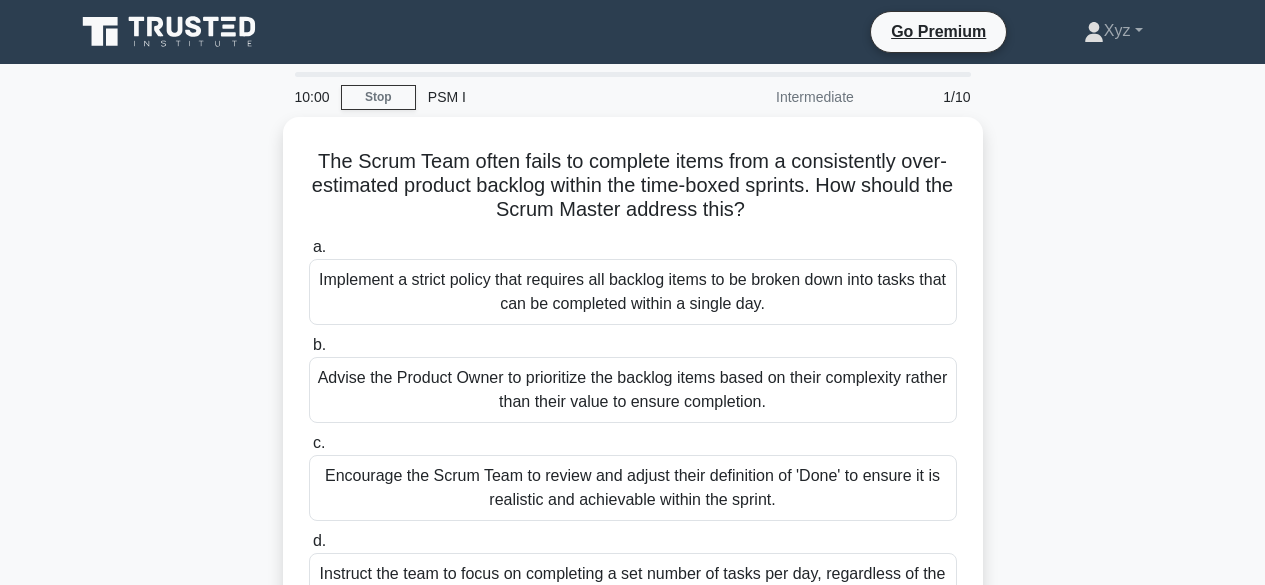 scroll, scrollTop: 0, scrollLeft: 0, axis: both 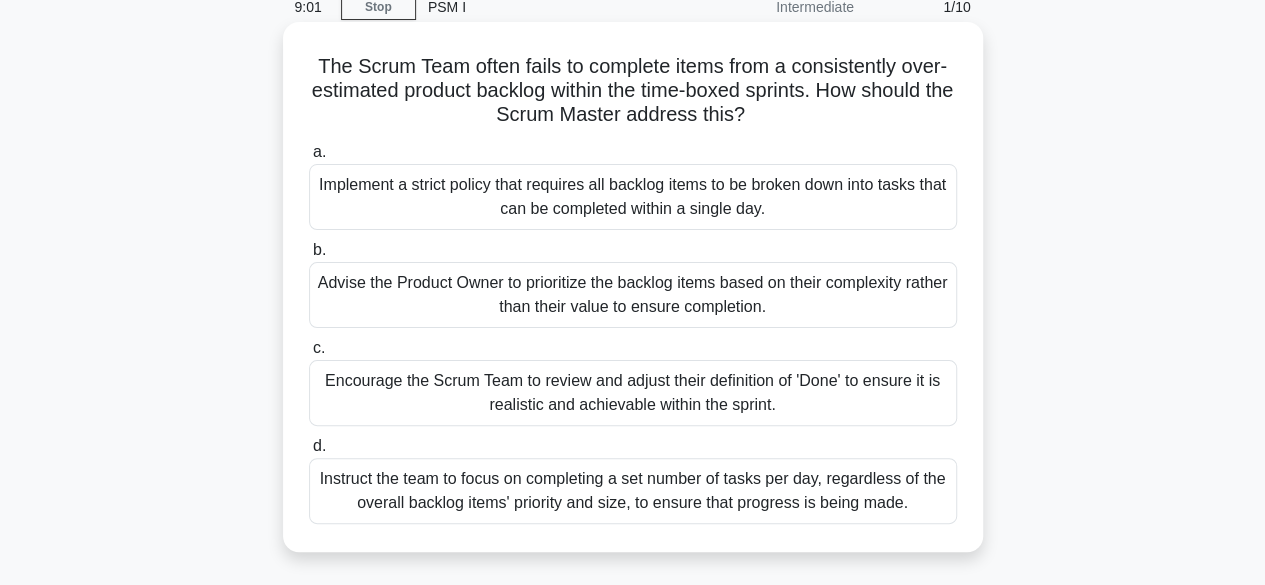click on "Encourage the Scrum Team to review and adjust their definition of 'Done' to ensure it is realistic and achievable within the sprint." at bounding box center [633, 393] 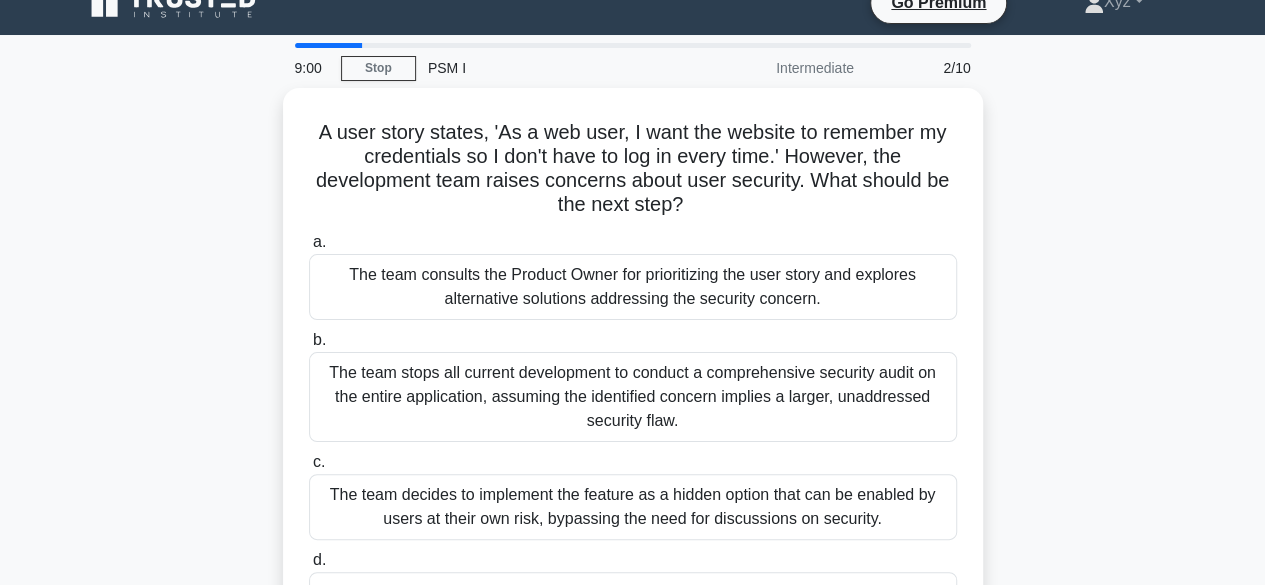 scroll, scrollTop: 0, scrollLeft: 0, axis: both 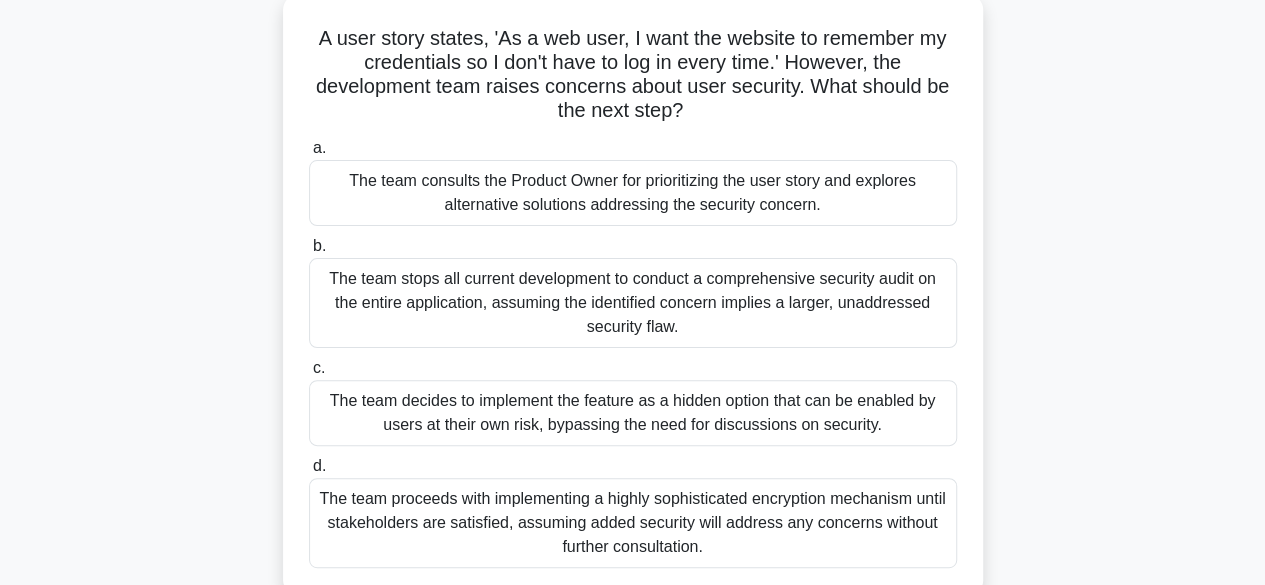 click on "The team consults the Product Owner for prioritizing the user story and explores alternative solutions addressing the security concern." at bounding box center [633, 193] 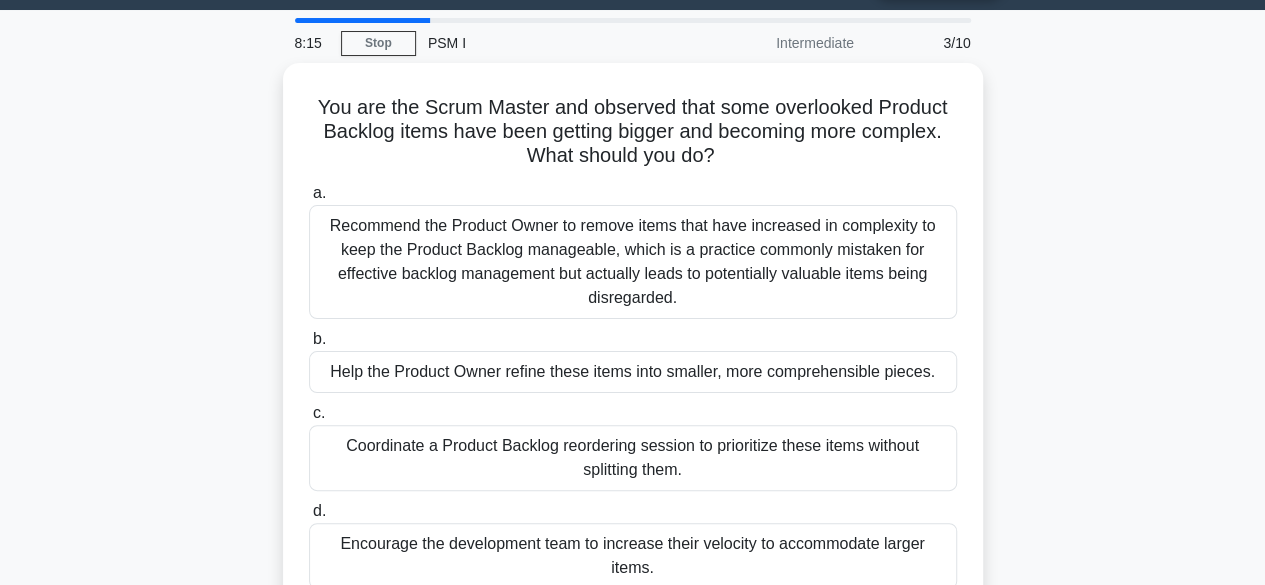 scroll, scrollTop: 0, scrollLeft: 0, axis: both 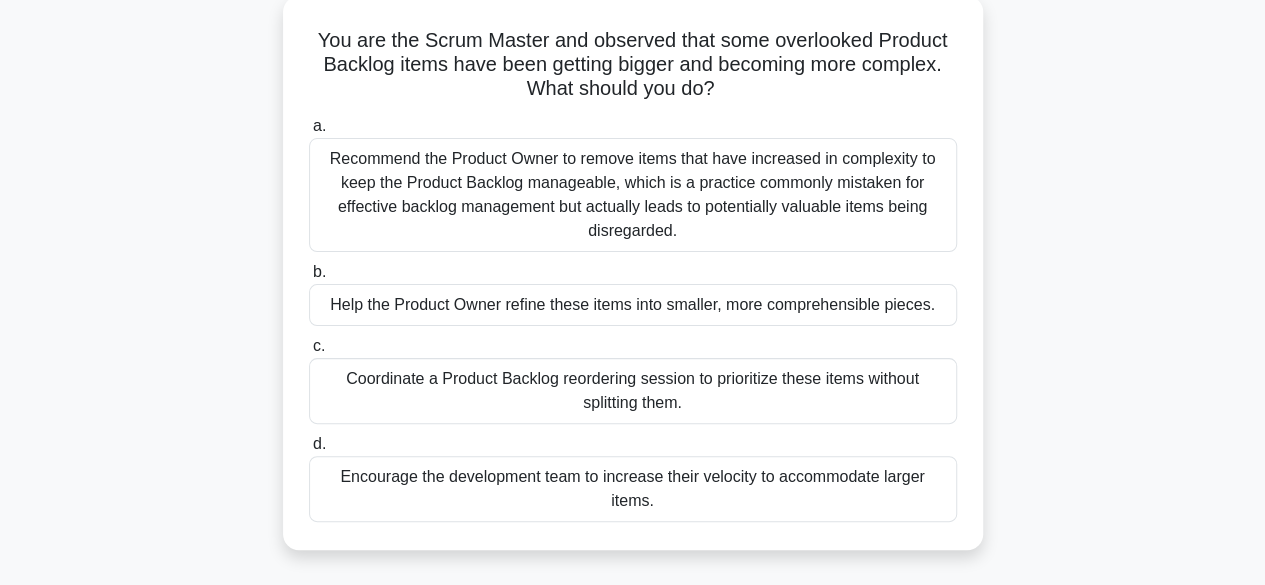 click on "Help the Product Owner refine these items into smaller, more comprehensible pieces." at bounding box center (633, 305) 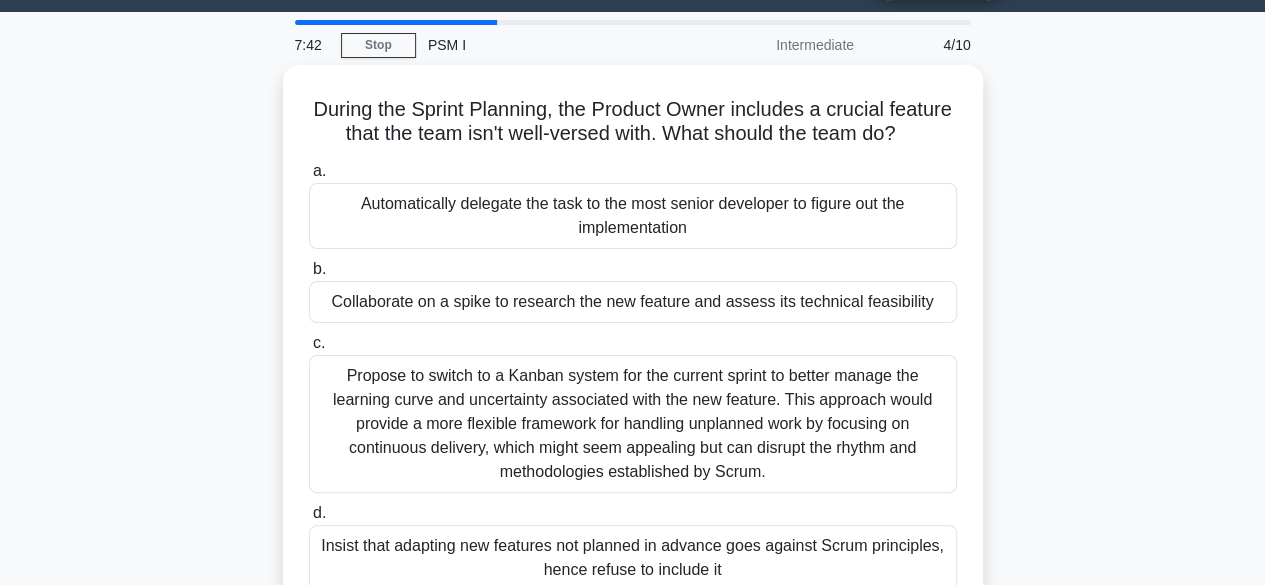 scroll, scrollTop: 0, scrollLeft: 0, axis: both 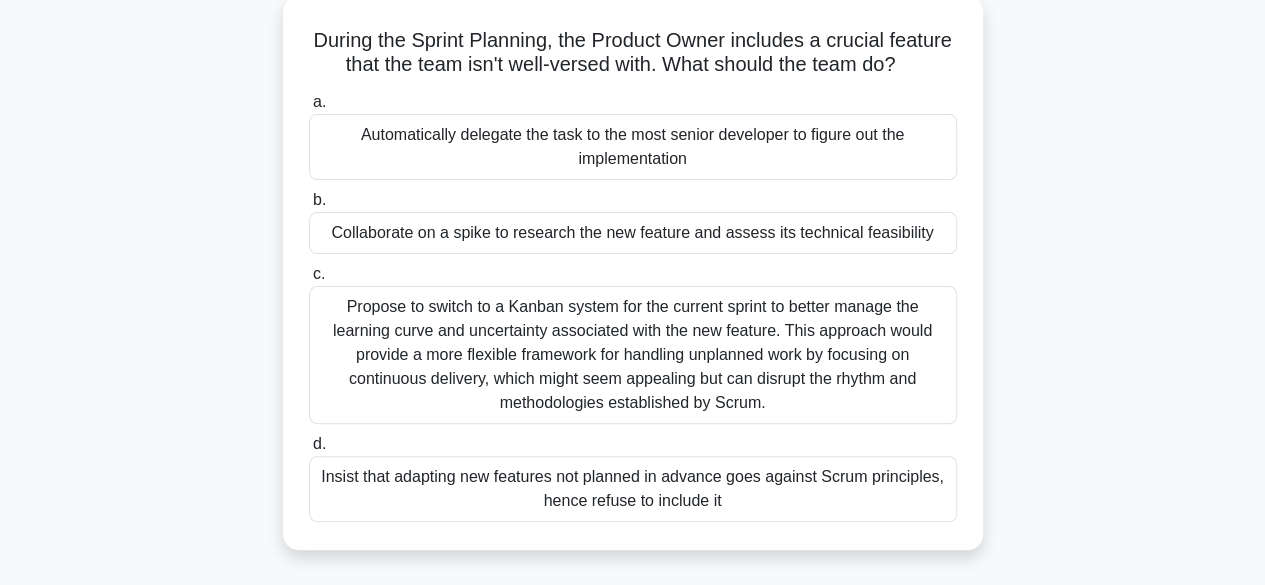 click on "Collaborate on a spike to research the new feature and assess its technical feasibility" at bounding box center (633, 233) 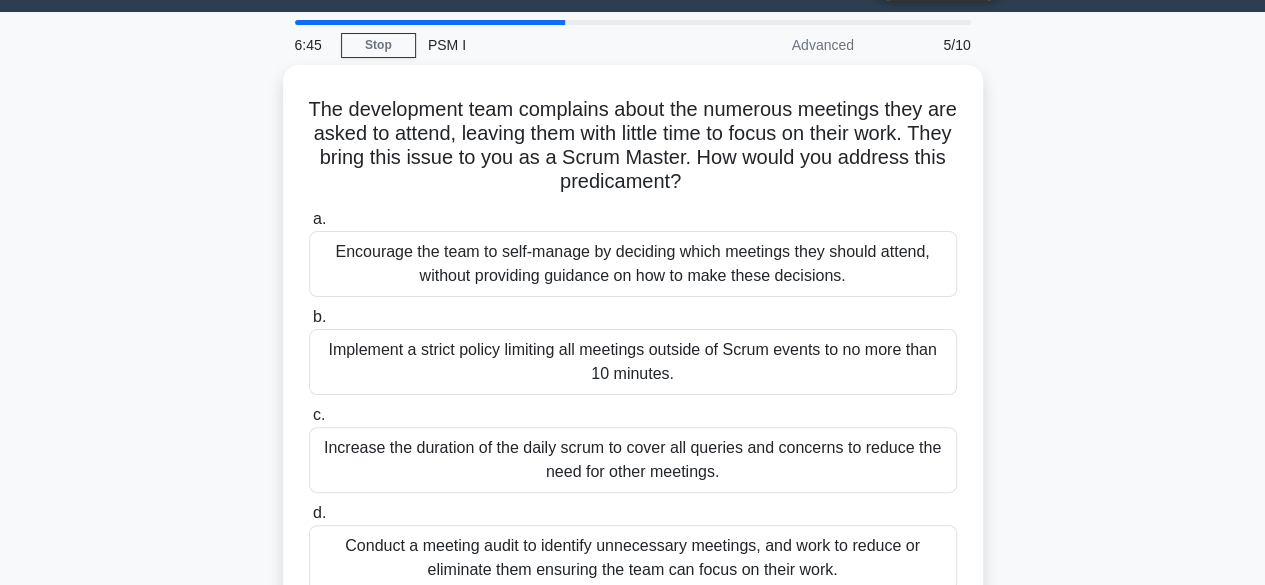 scroll, scrollTop: 0, scrollLeft: 0, axis: both 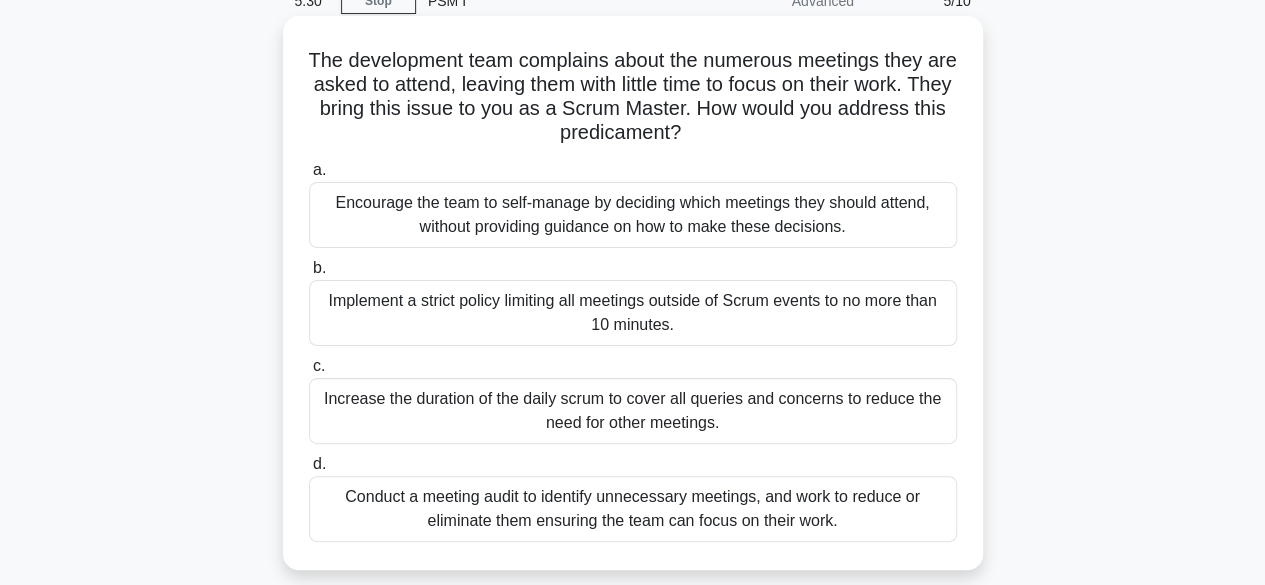 click on "Encourage the team to self-manage by deciding which meetings they should attend, without providing guidance on how to make these decisions." at bounding box center (633, 215) 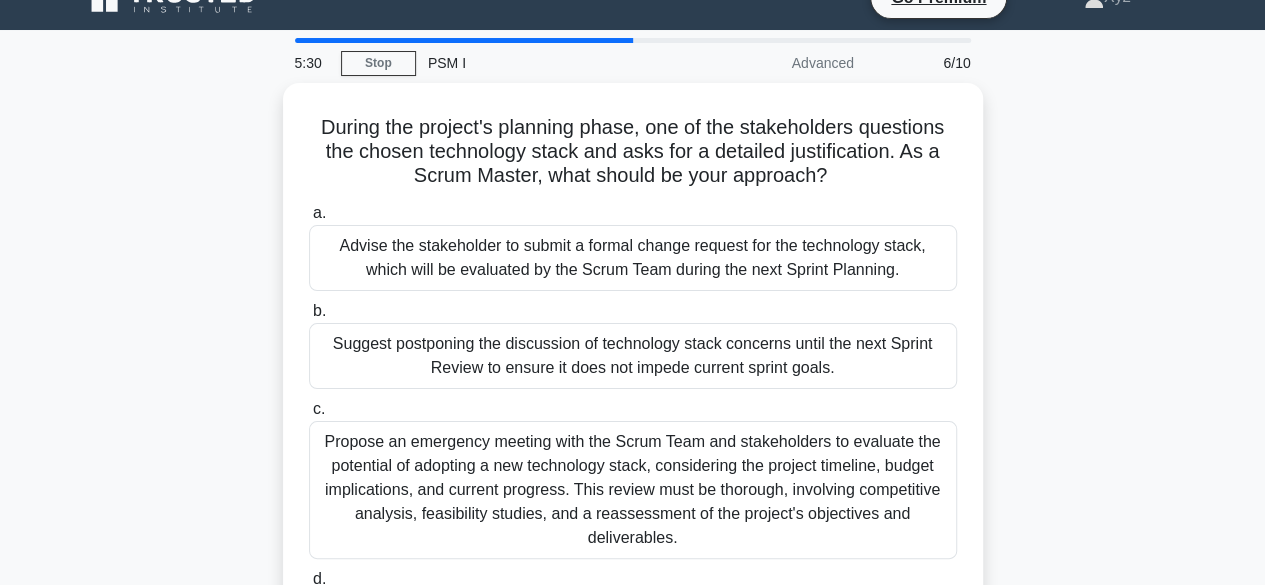 scroll, scrollTop: 0, scrollLeft: 0, axis: both 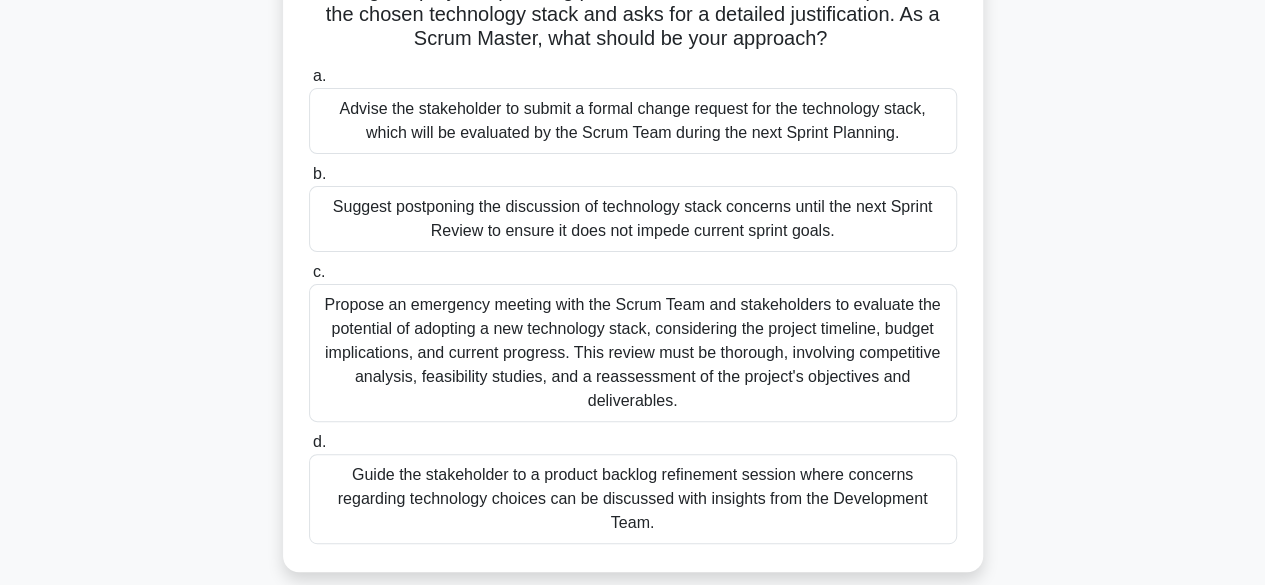 click on "Guide the stakeholder to a product backlog refinement session where concerns regarding technology choices can be discussed with insights from the Development Team." at bounding box center [633, 499] 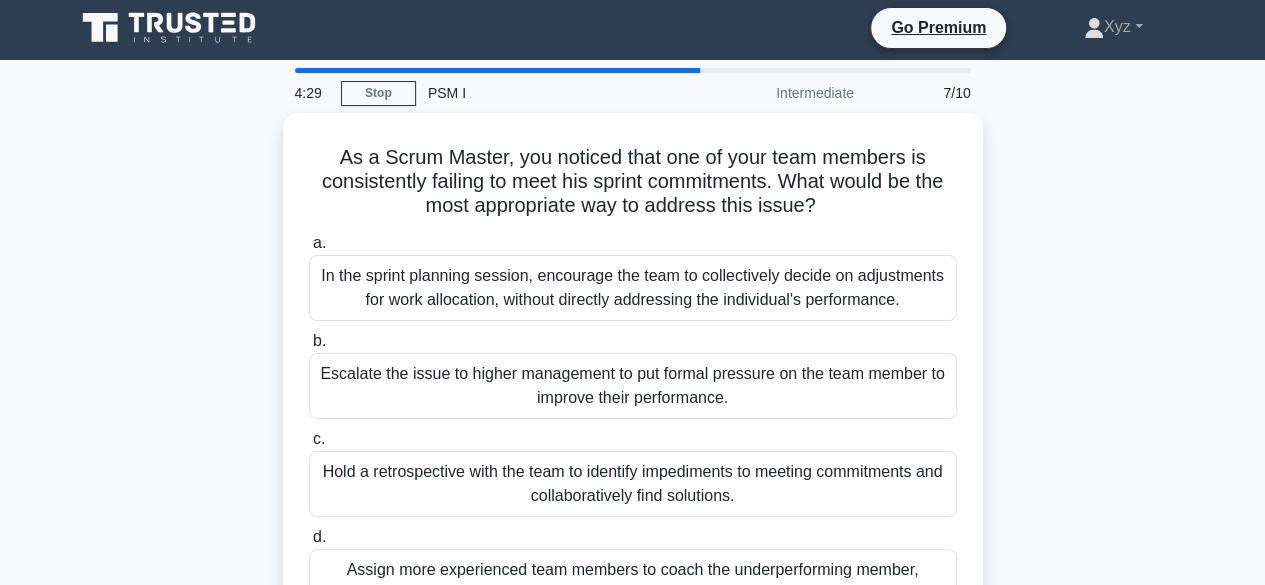 scroll, scrollTop: 0, scrollLeft: 0, axis: both 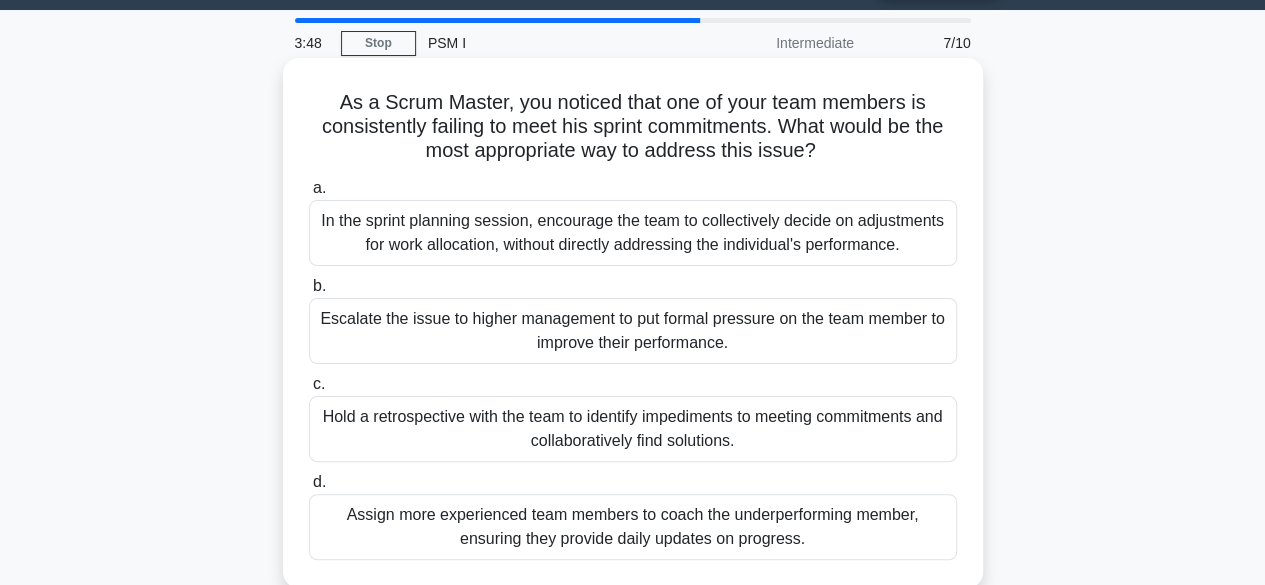 click on "Hold a retrospective with the team to identify impediments to meeting commitments and collaboratively find solutions." at bounding box center [633, 429] 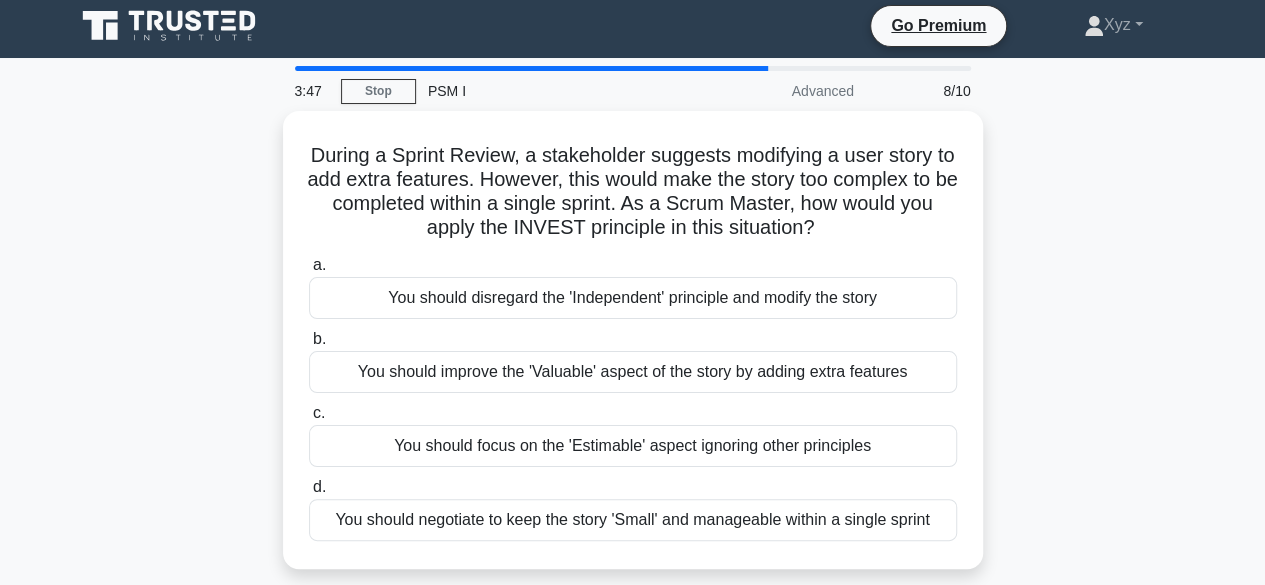 scroll, scrollTop: 0, scrollLeft: 0, axis: both 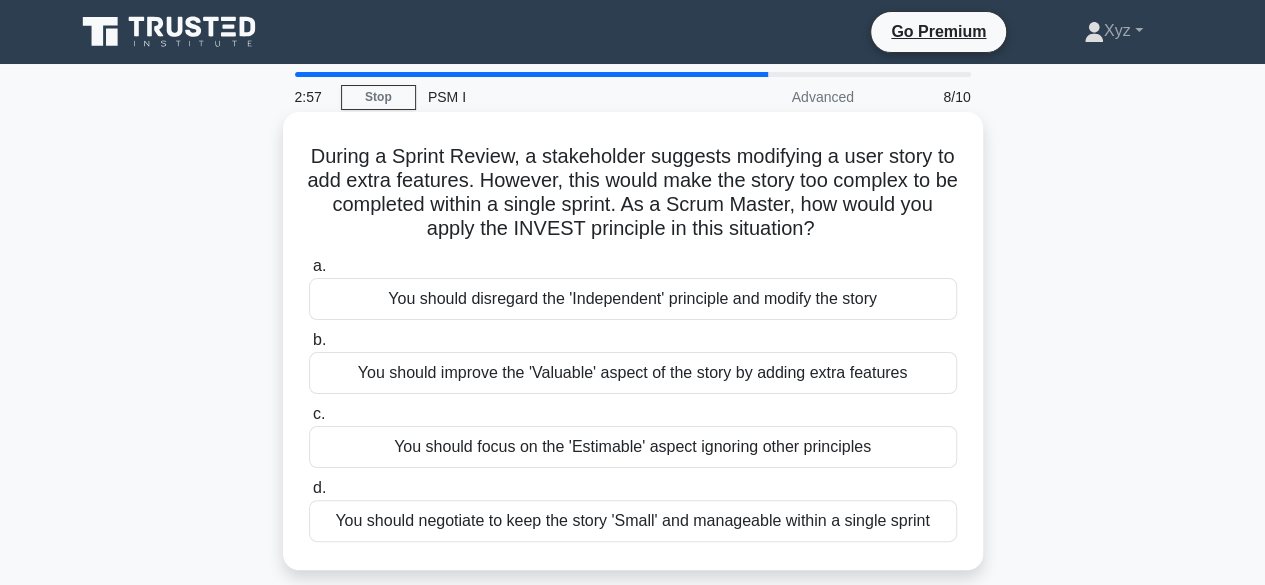 click on "You should negotiate to keep the story 'Small' and manageable within a single sprint" at bounding box center (633, 521) 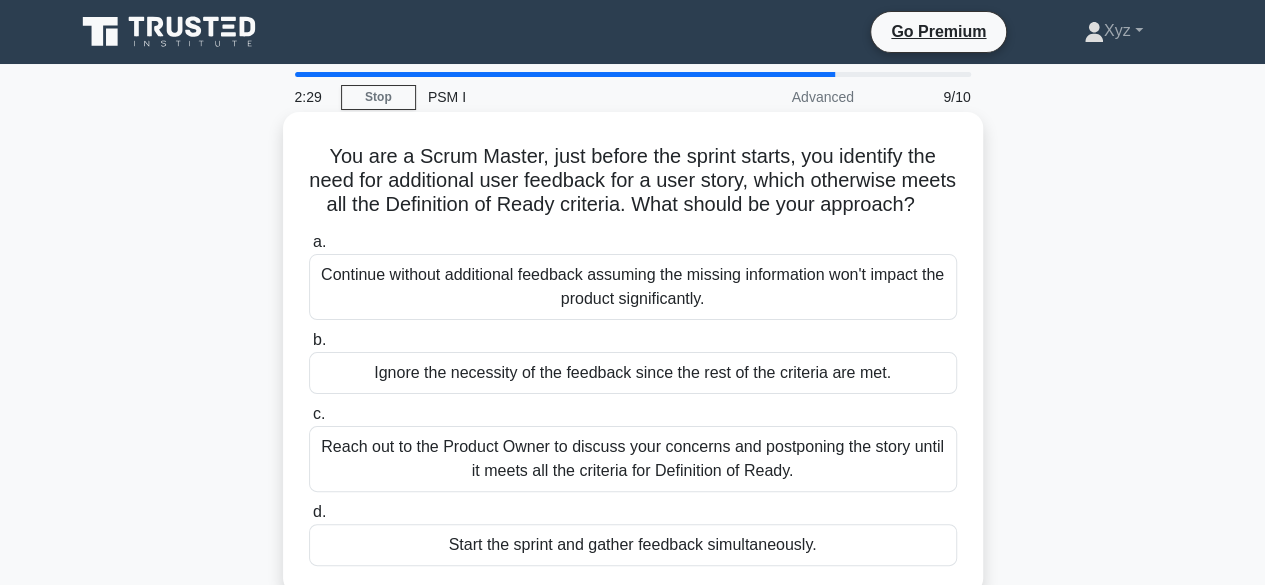 click on "Start the sprint and gather feedback simultaneously." at bounding box center [633, 545] 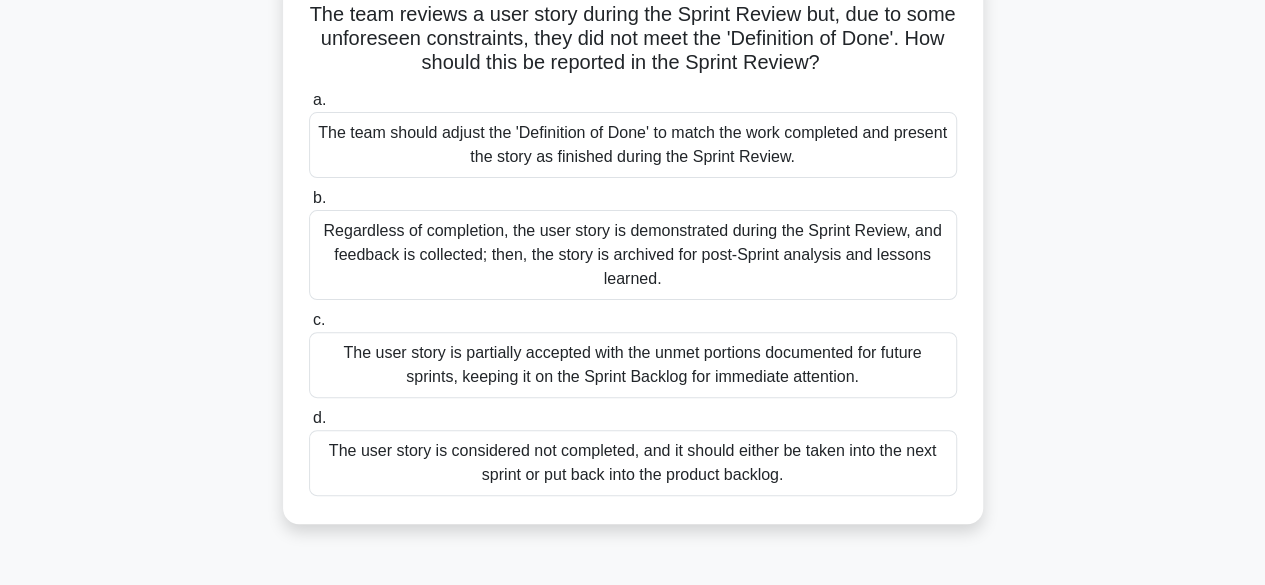 scroll, scrollTop: 148, scrollLeft: 0, axis: vertical 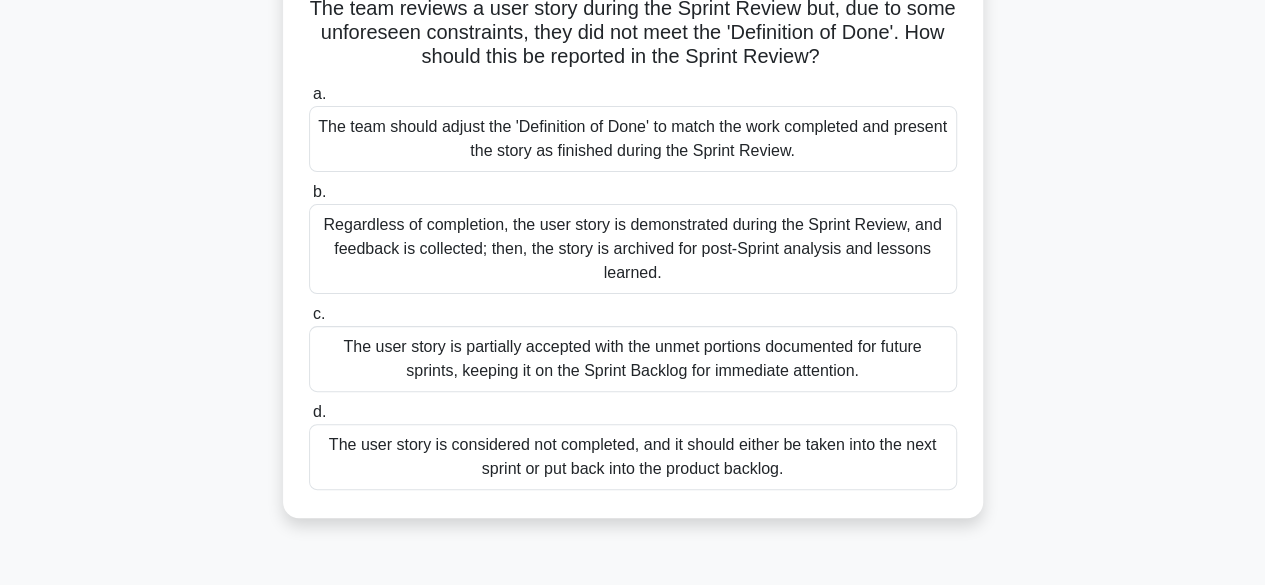 click on "The user story is considered not completed, and it should either be taken into the next sprint or put back into the product backlog." at bounding box center [633, 457] 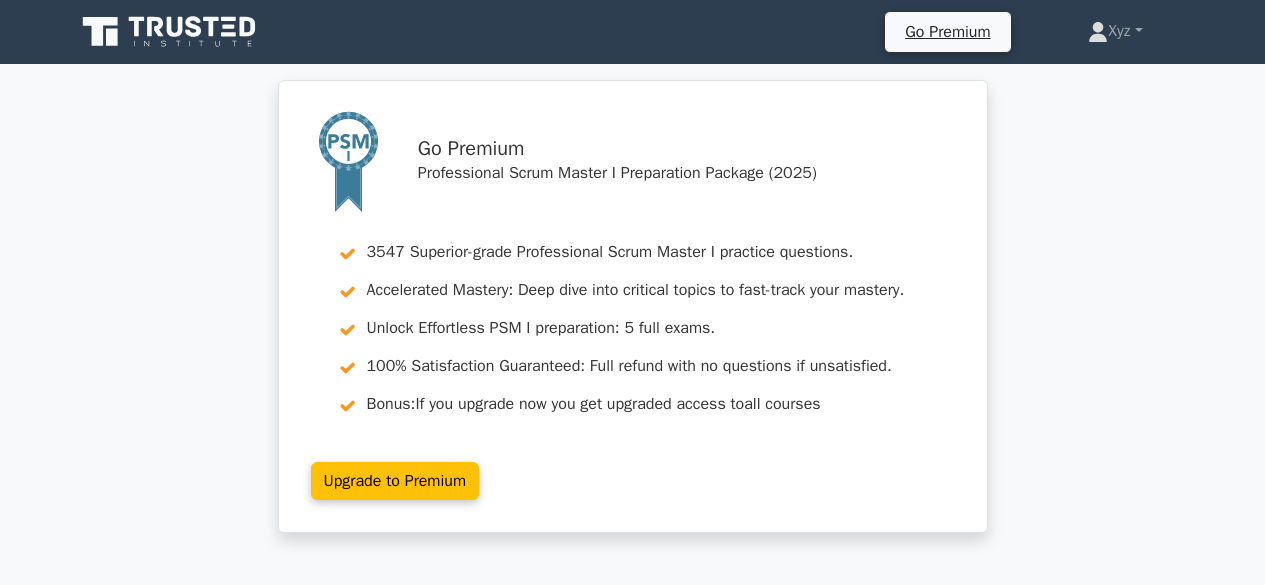 scroll, scrollTop: 0, scrollLeft: 0, axis: both 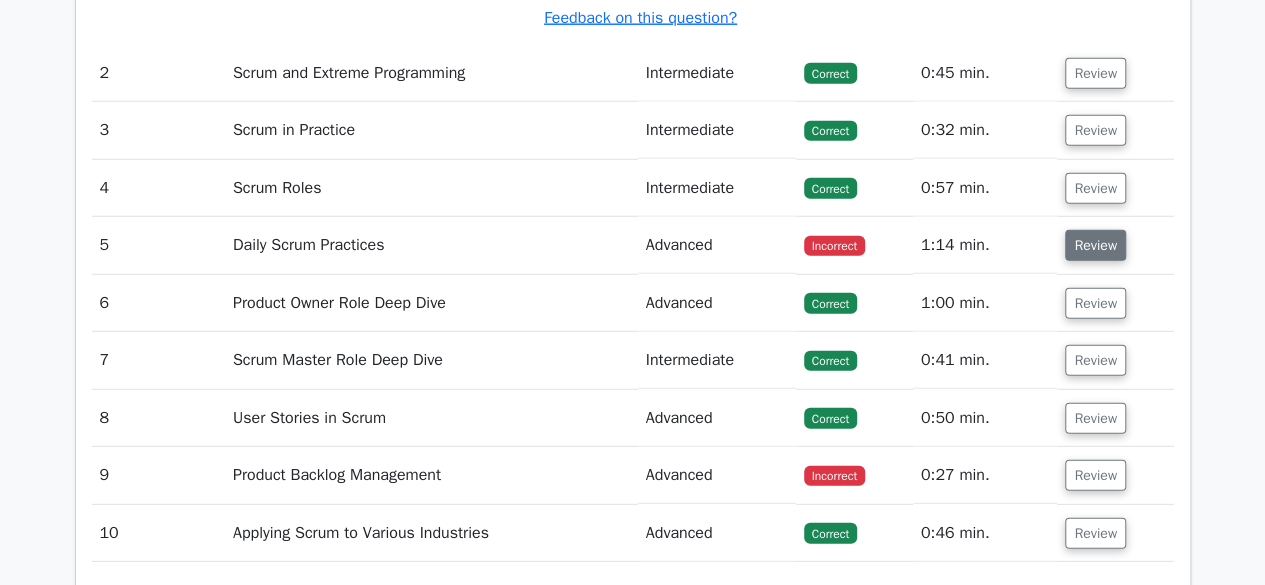 click on "Review" at bounding box center (1095, 245) 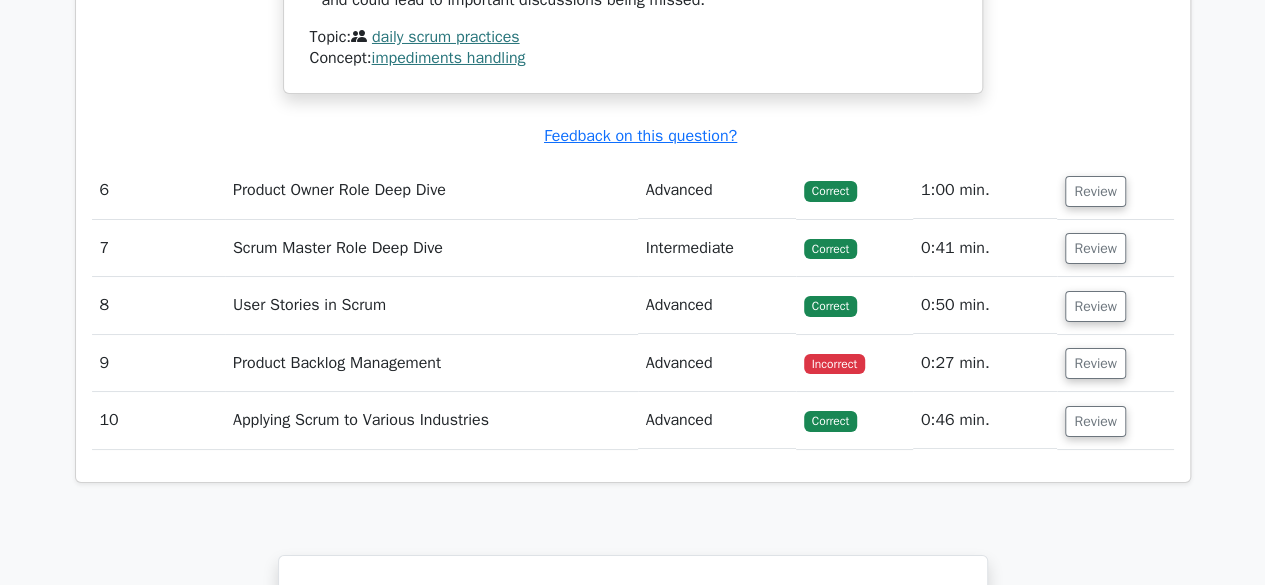 scroll, scrollTop: 3698, scrollLeft: 0, axis: vertical 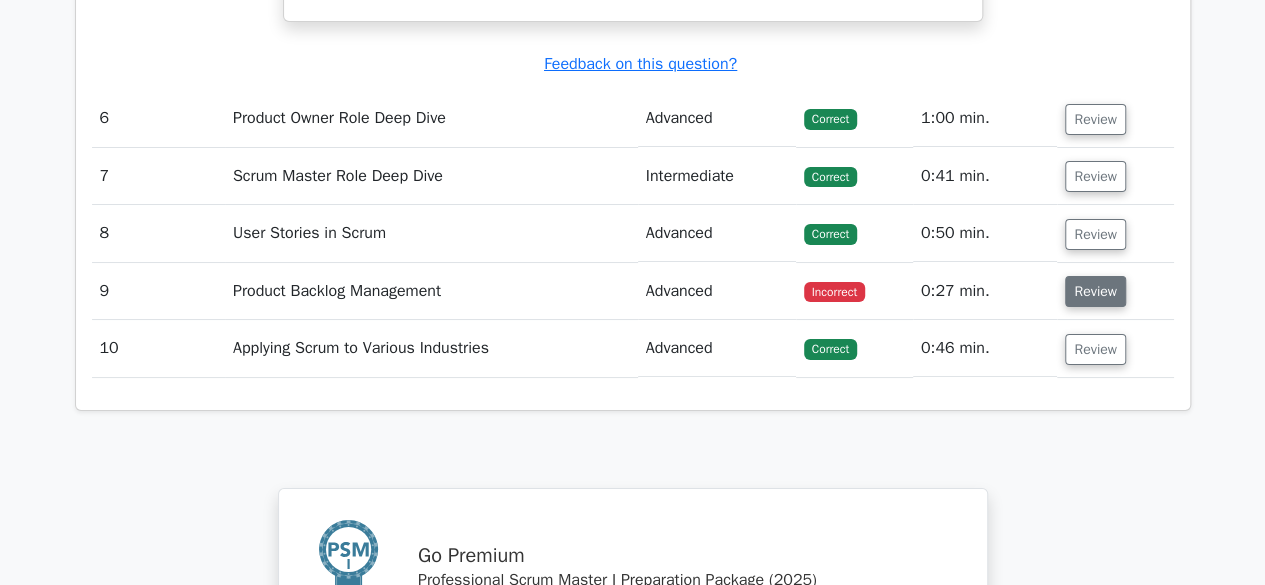 click on "Review" at bounding box center [1095, 291] 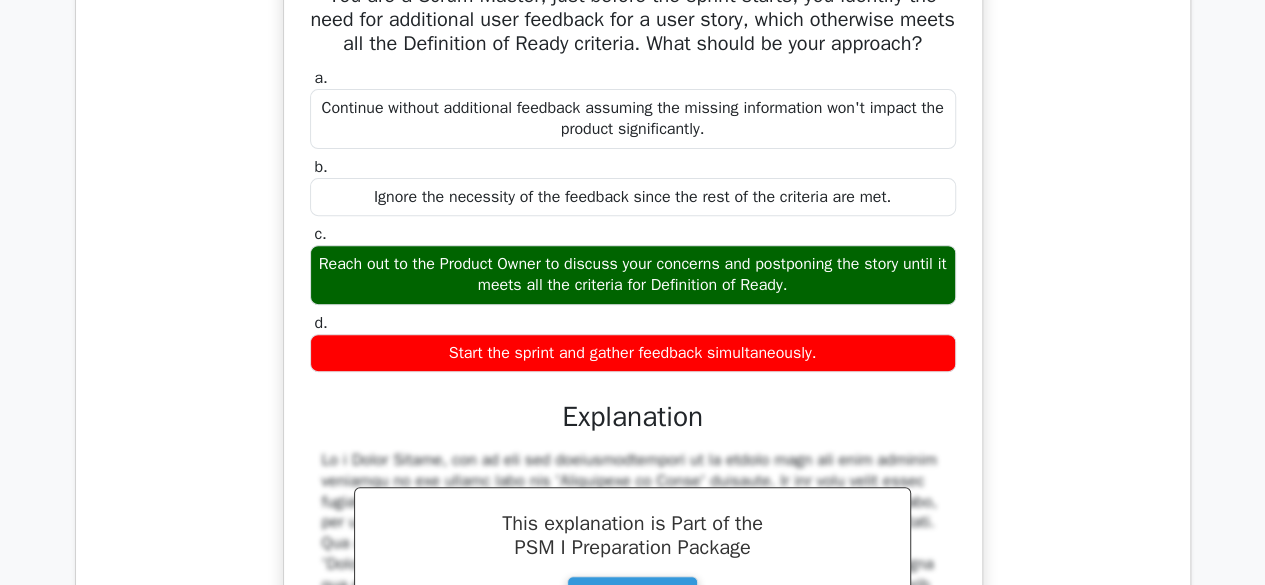 scroll, scrollTop: 4079, scrollLeft: 0, axis: vertical 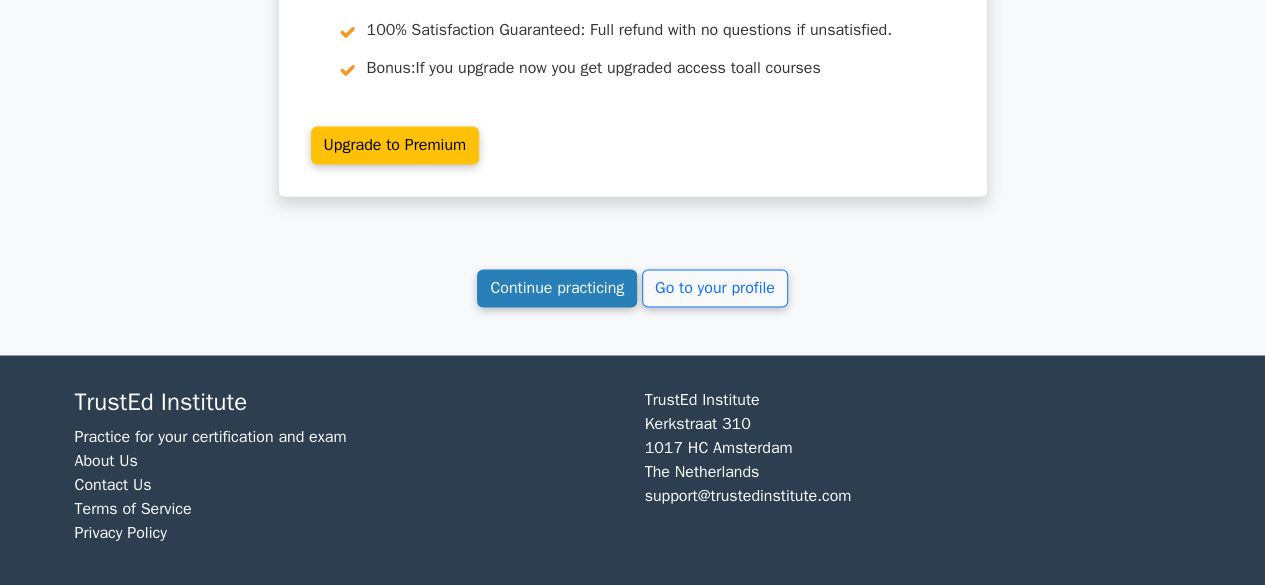 click on "Continue practicing" at bounding box center (557, 288) 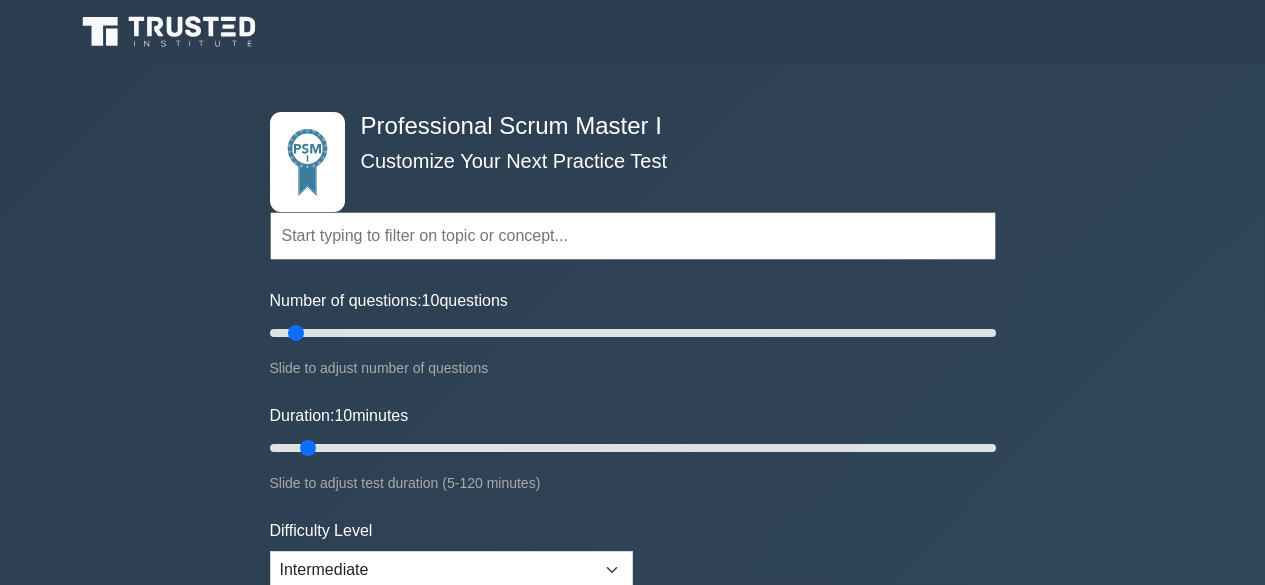 scroll, scrollTop: 0, scrollLeft: 0, axis: both 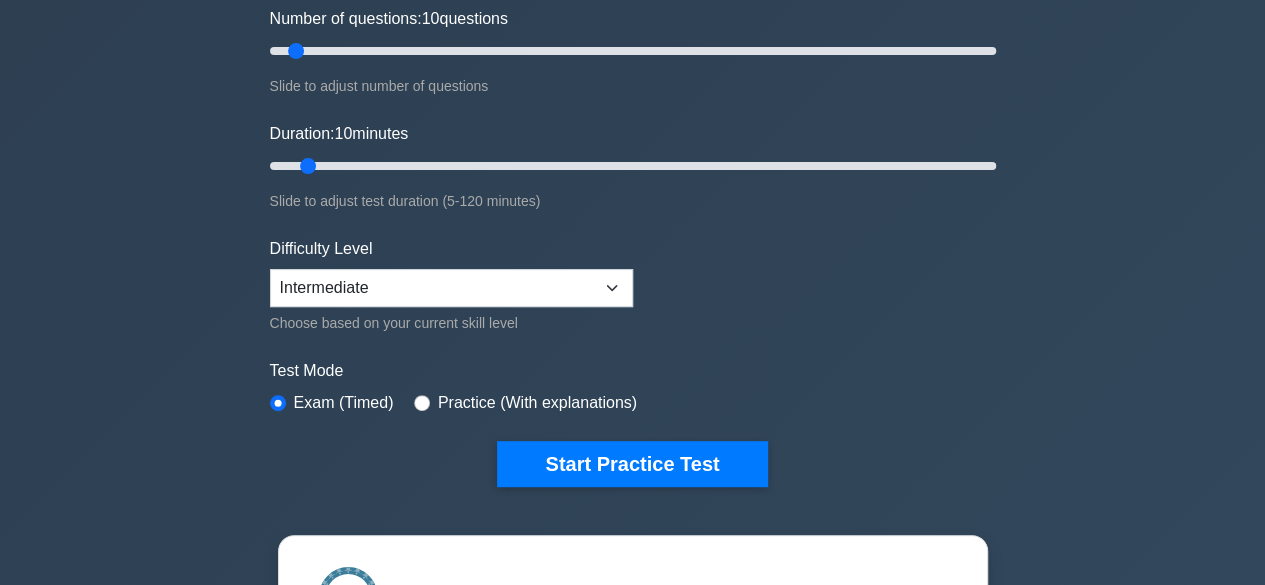 drag, startPoint x: 1274, startPoint y: 46, endPoint x: 1274, endPoint y: 66, distance: 20 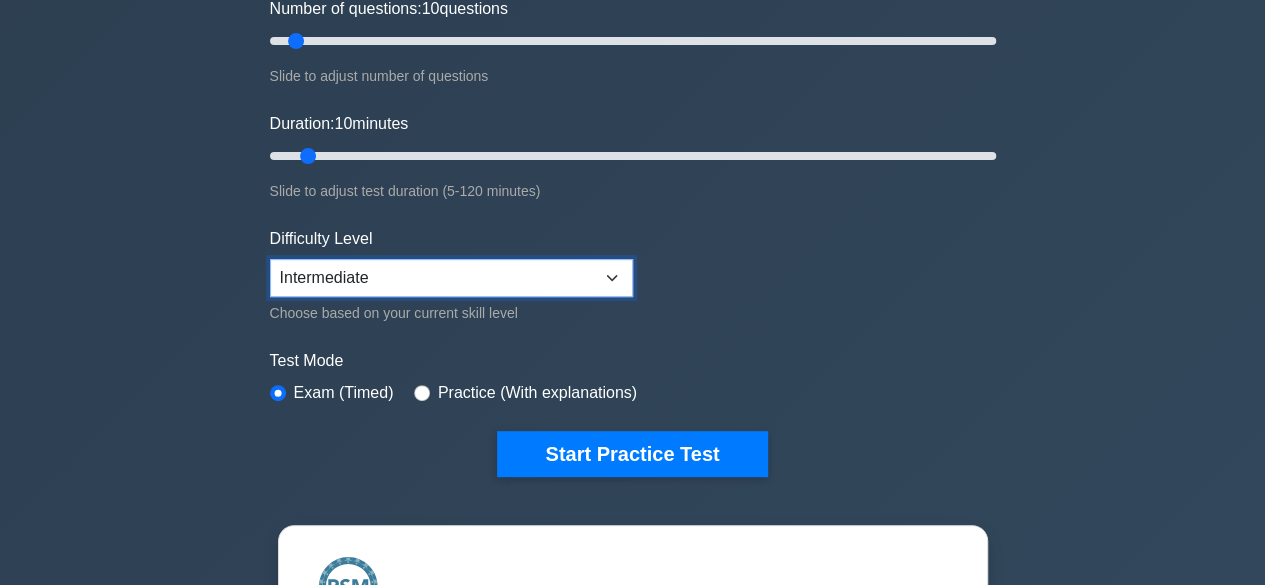 click on "Beginner
Intermediate
Expert" at bounding box center (451, 278) 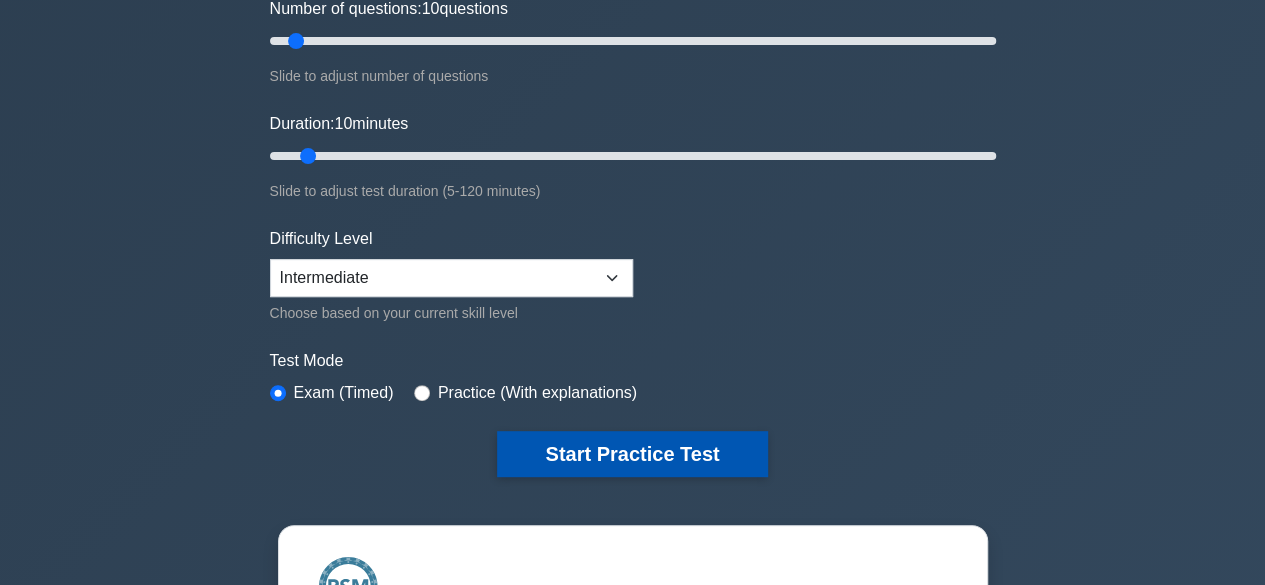 click on "Start Practice Test" at bounding box center [632, 454] 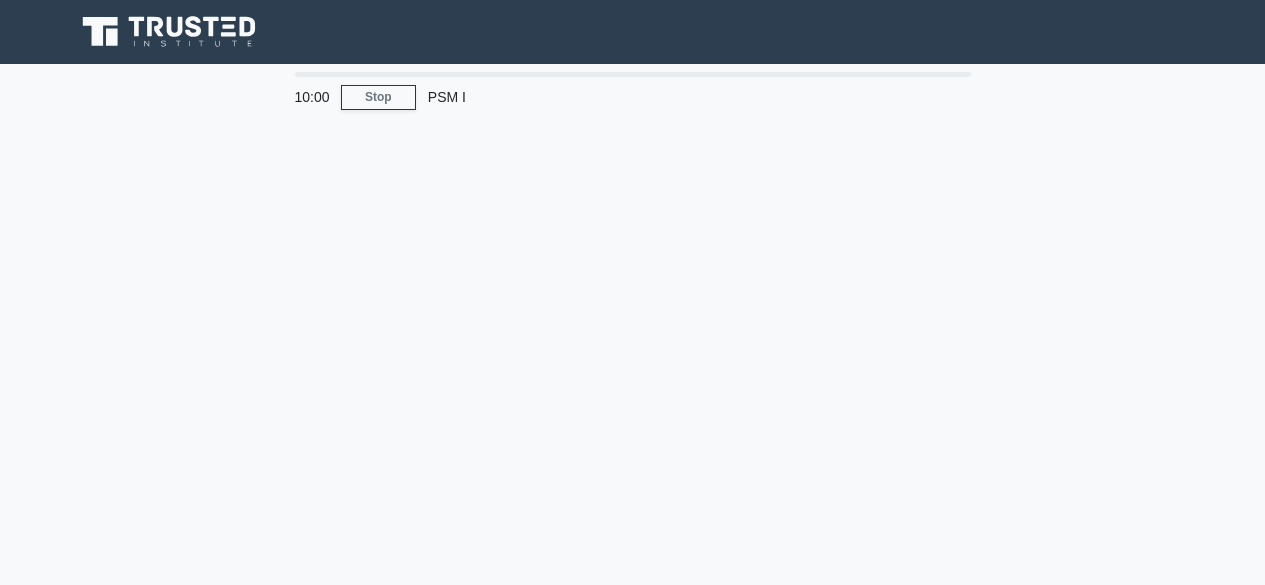 scroll, scrollTop: 0, scrollLeft: 0, axis: both 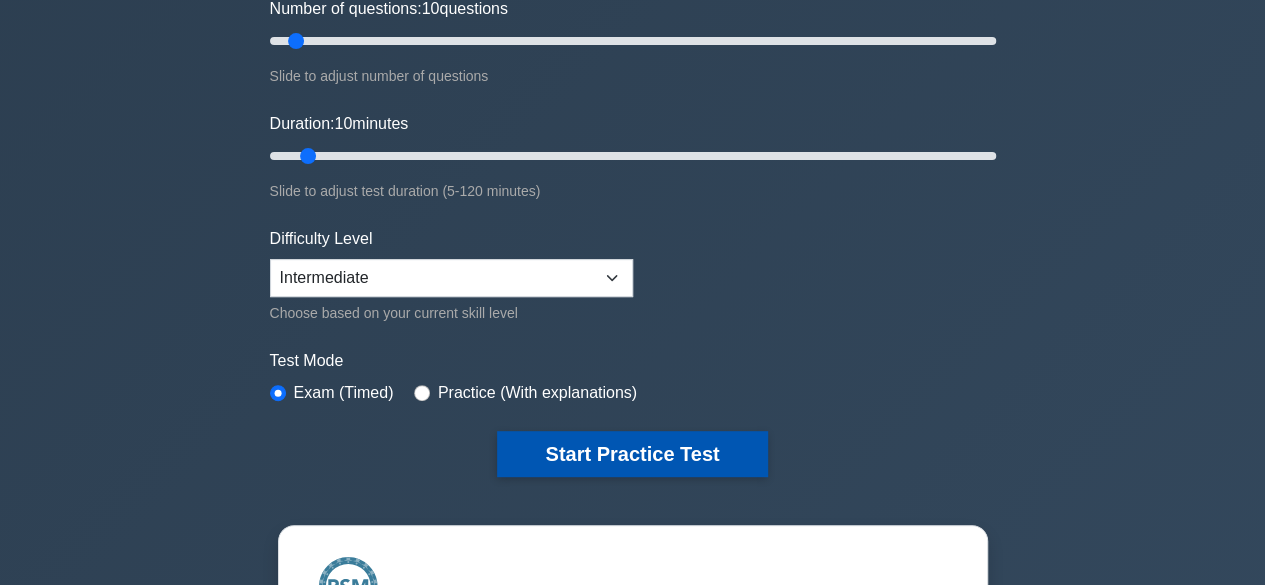 click on "Start Practice Test" at bounding box center [632, 454] 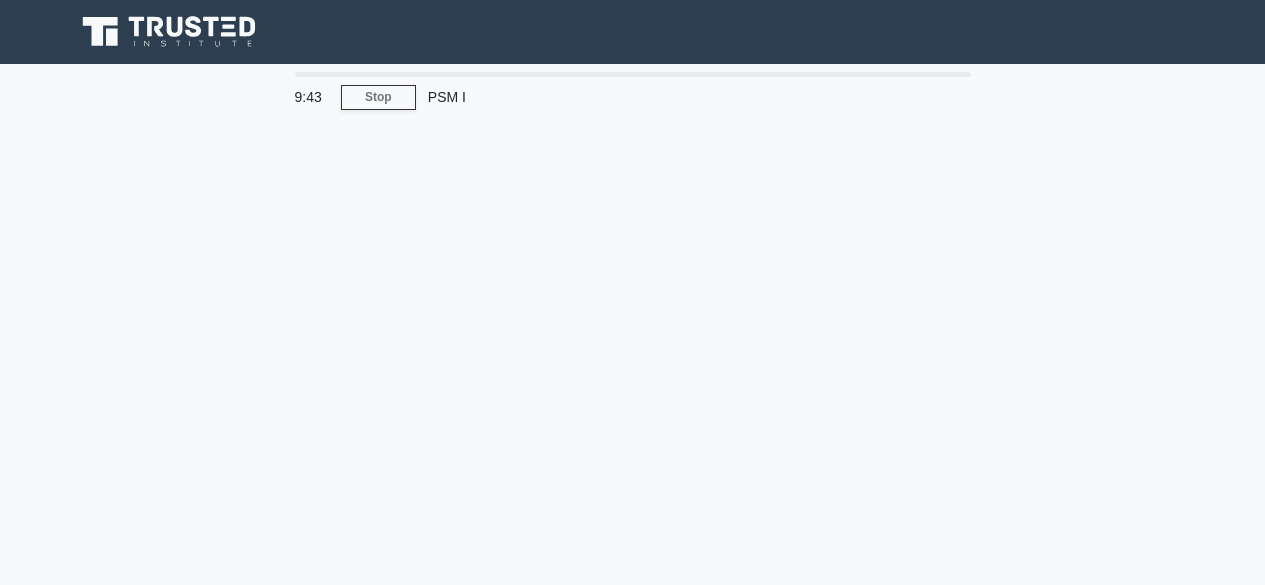 scroll, scrollTop: 0, scrollLeft: 0, axis: both 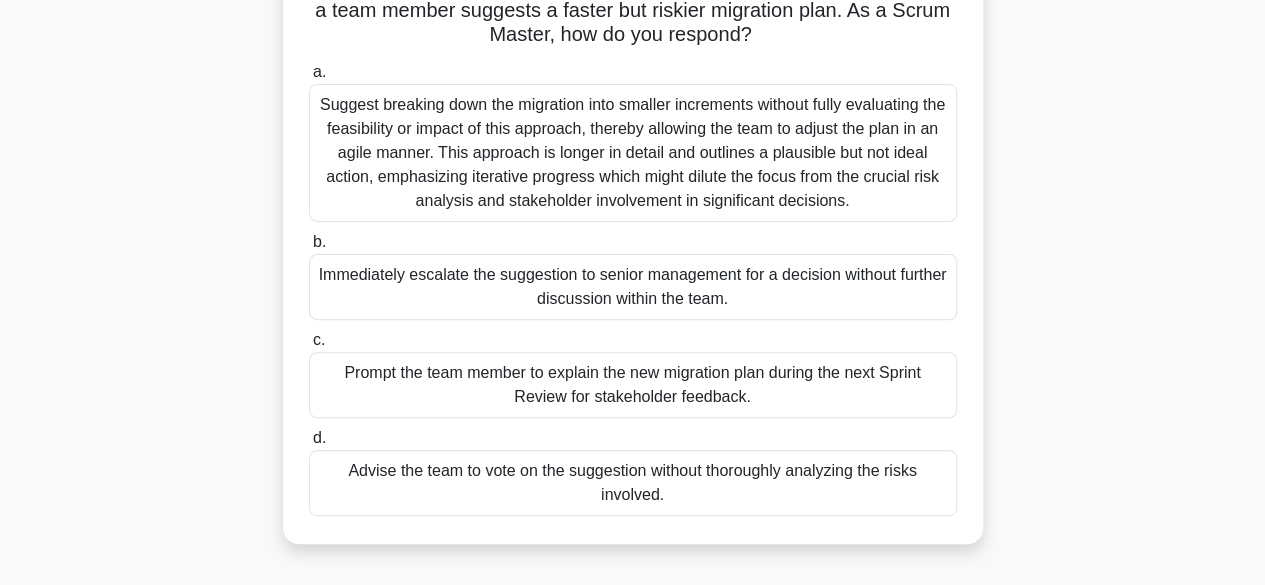 click on "Prompt the team member to explain the new migration plan during the next Sprint Review for stakeholder feedback." at bounding box center [633, 385] 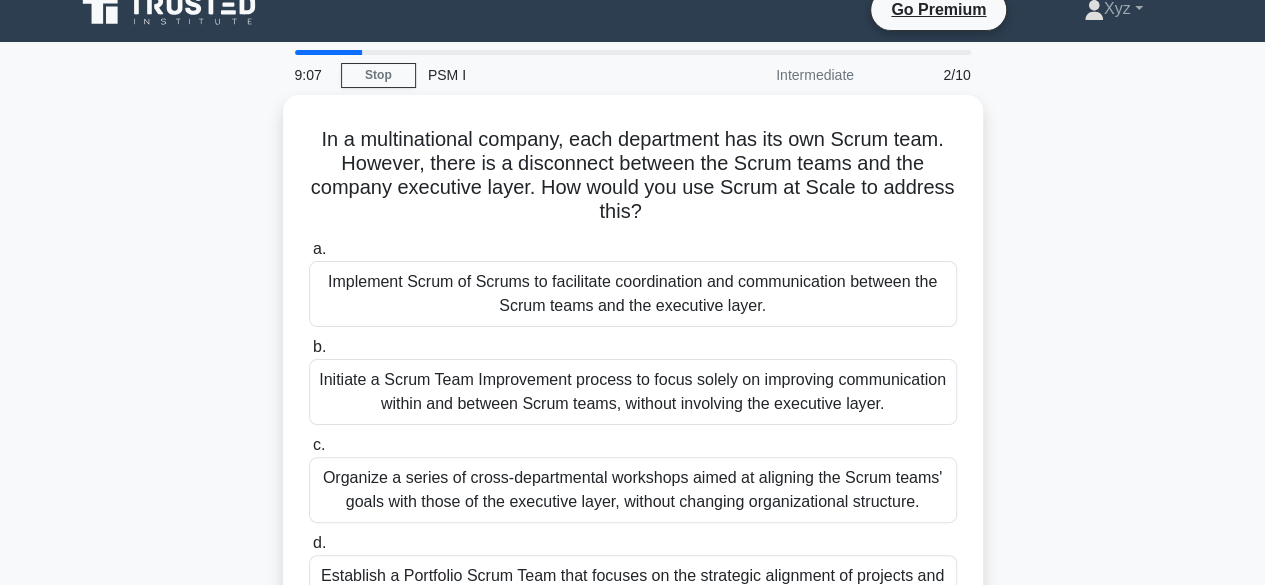 scroll, scrollTop: 0, scrollLeft: 0, axis: both 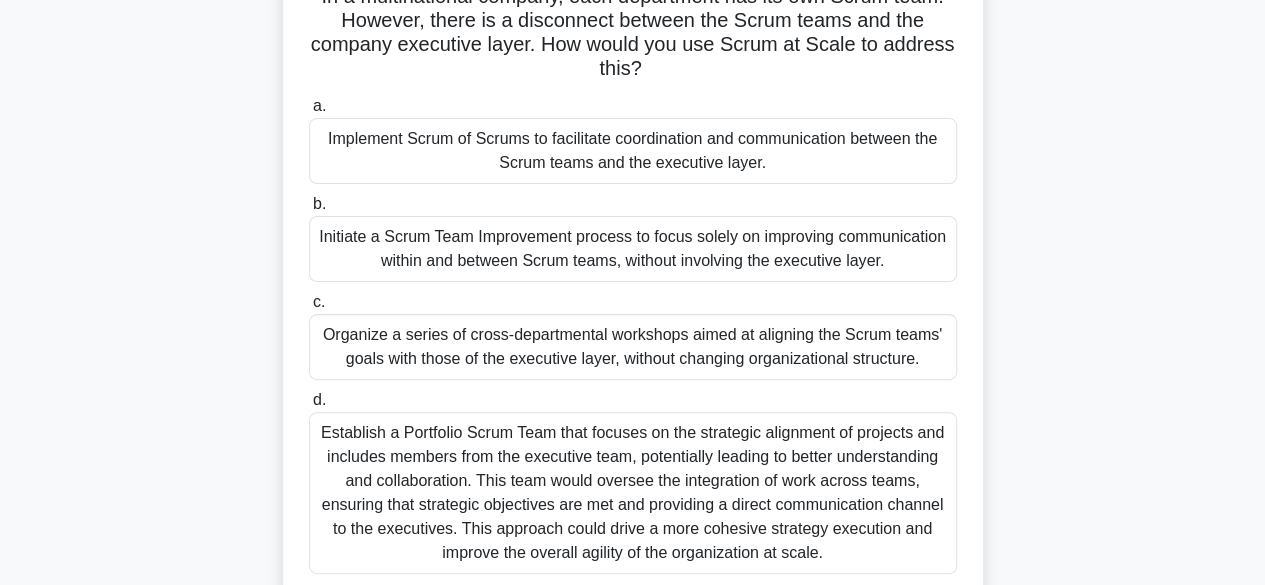 click on "Implement Scrum of Scrums to facilitate coordination and communication between the Scrum teams and the executive layer." at bounding box center [633, 151] 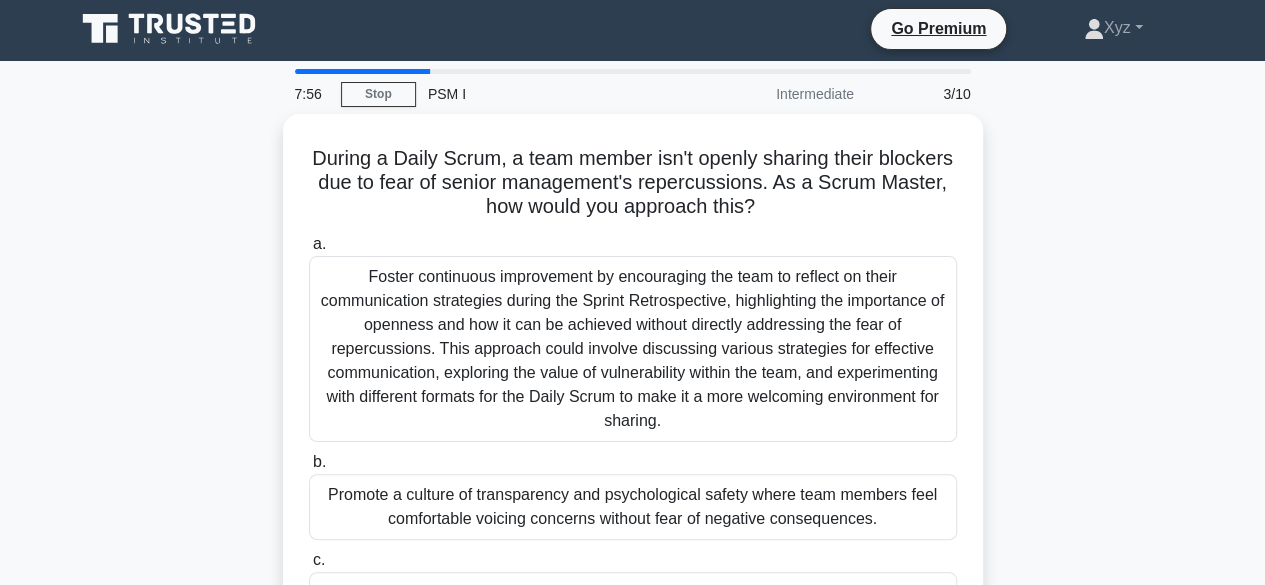 scroll, scrollTop: 0, scrollLeft: 0, axis: both 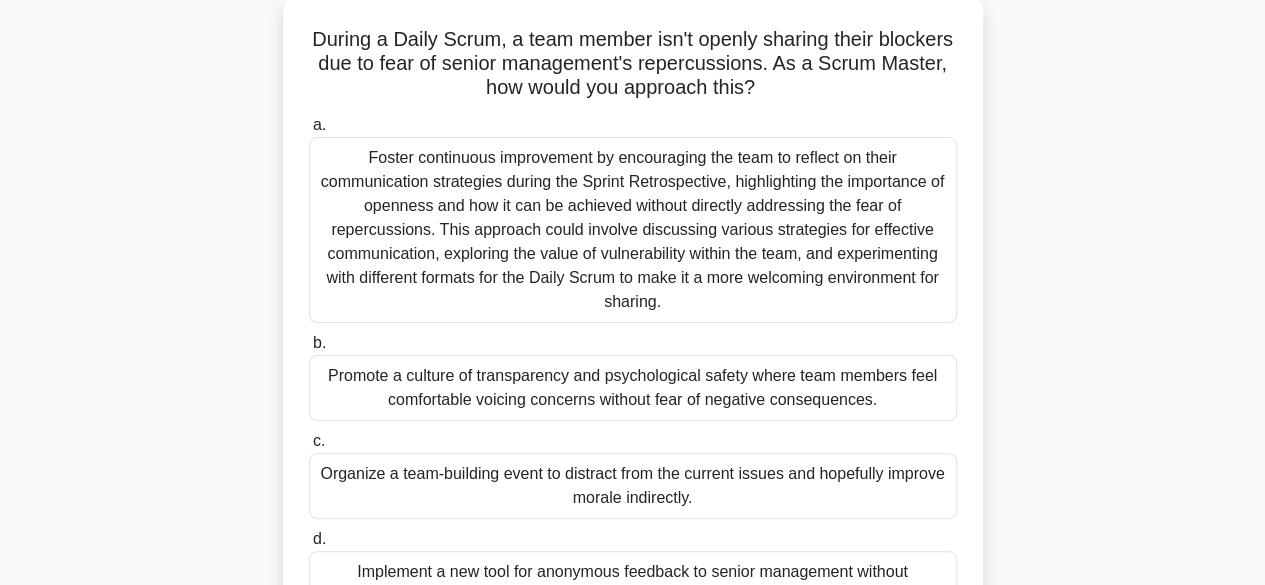 click on "Promote a culture of transparency and psychological safety where team members feel comfortable voicing concerns without fear of negative consequences." at bounding box center [633, 388] 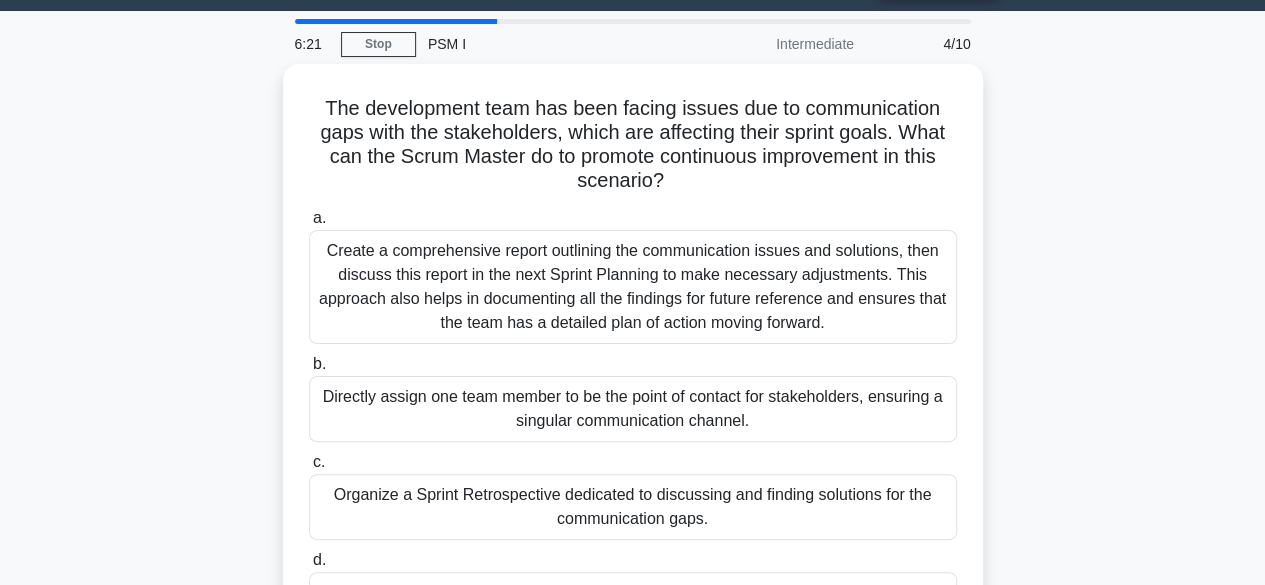 scroll, scrollTop: 0, scrollLeft: 0, axis: both 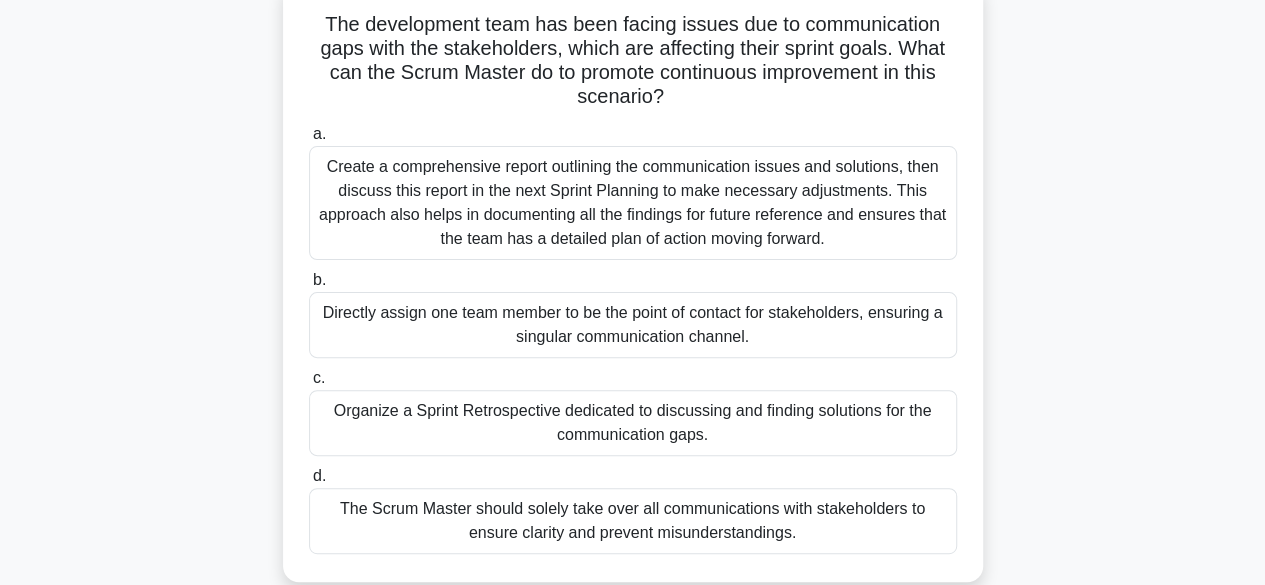 click on "Create a comprehensive report outlining the communication issues and solutions, then discuss this report in the next Sprint Planning to make necessary adjustments. This approach also helps in documenting all the findings for future reference and ensures that the team has a detailed plan of action moving forward." at bounding box center [633, 203] 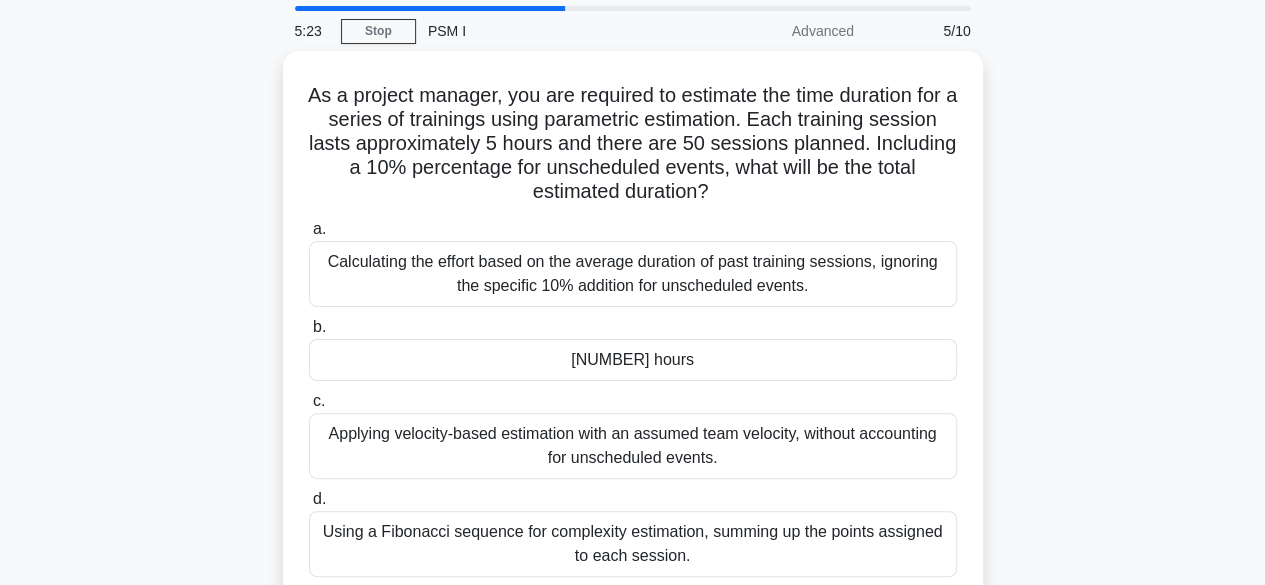 scroll, scrollTop: 0, scrollLeft: 0, axis: both 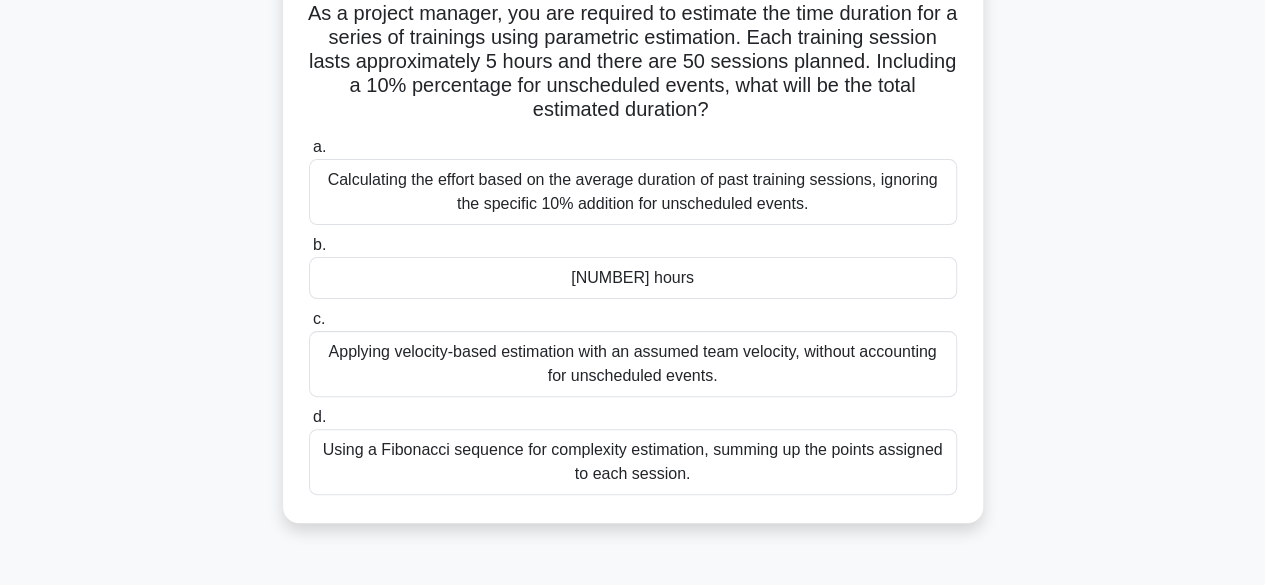click on "Applying velocity-based estimation with an assumed team velocity, without accounting for unscheduled events." at bounding box center [633, 364] 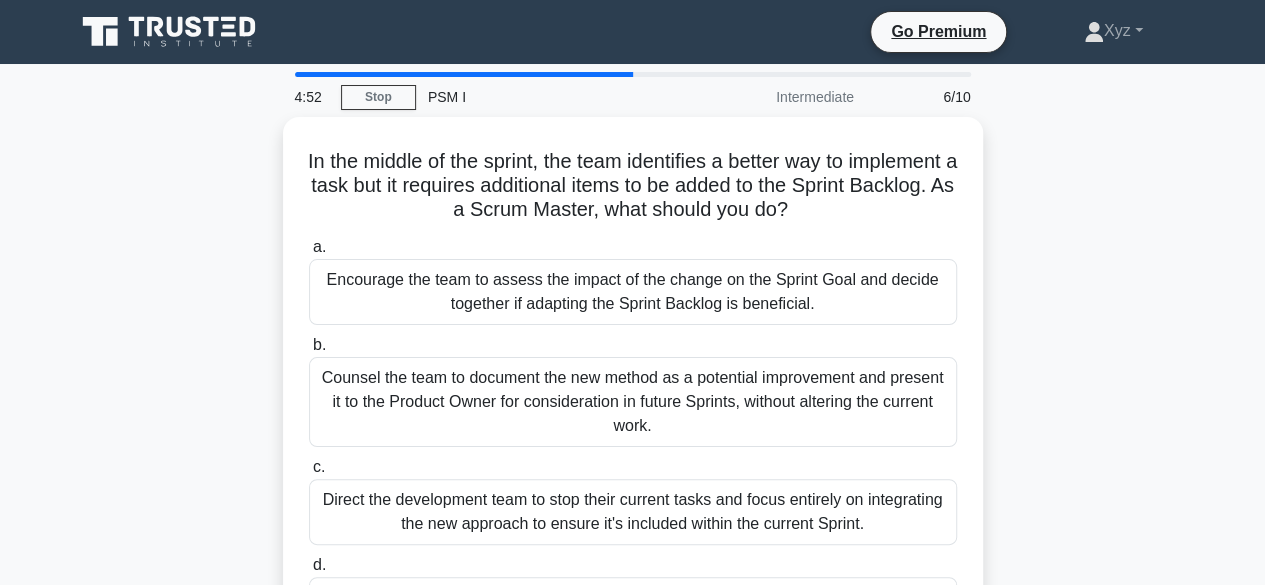 scroll, scrollTop: 0, scrollLeft: 0, axis: both 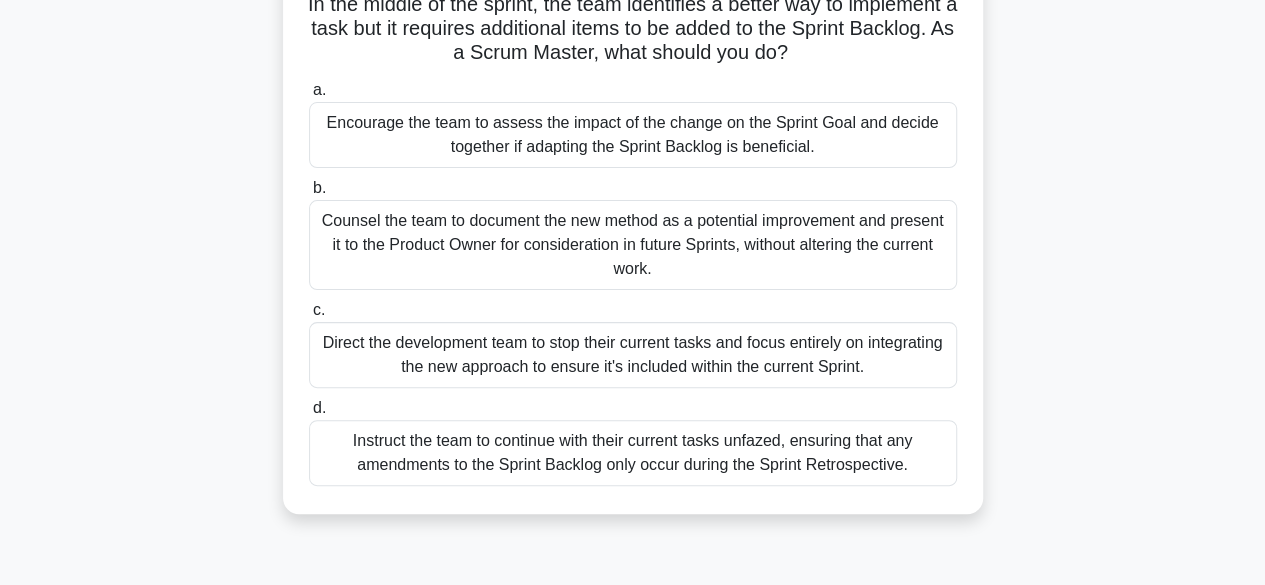 click on "Counsel the team to document the new method as a potential improvement and present it to the Product Owner for consideration in future Sprints, without altering the current work." at bounding box center [633, 245] 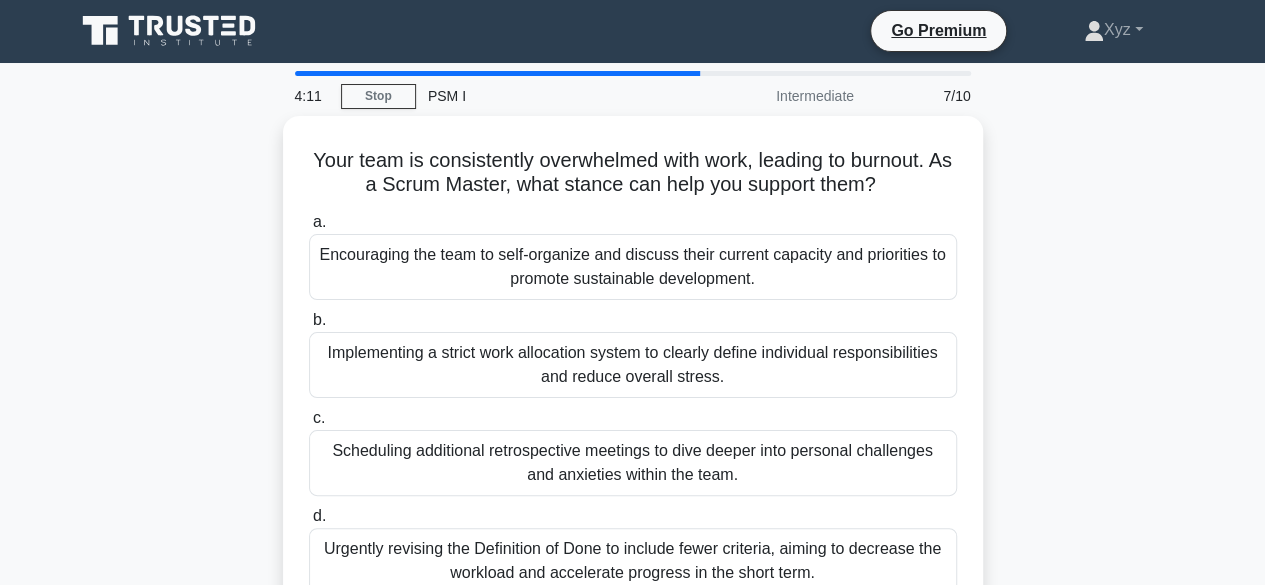 scroll, scrollTop: 0, scrollLeft: 0, axis: both 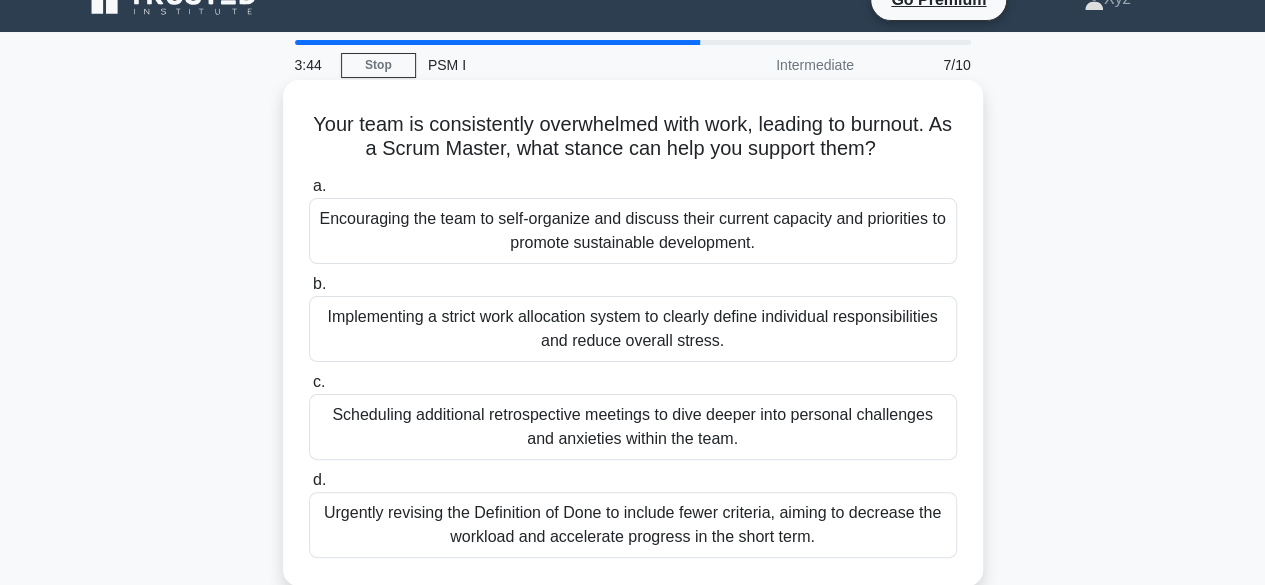 click on "Encouraging the team to self-organize and discuss their current capacity and priorities to promote sustainable development." at bounding box center (633, 231) 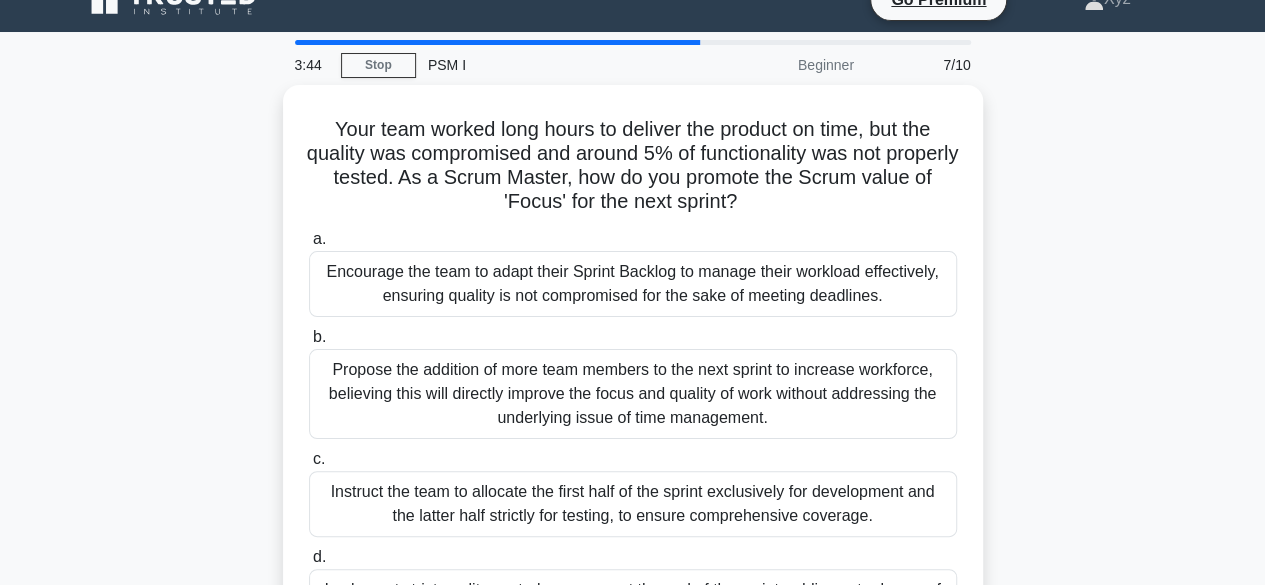 scroll, scrollTop: 0, scrollLeft: 0, axis: both 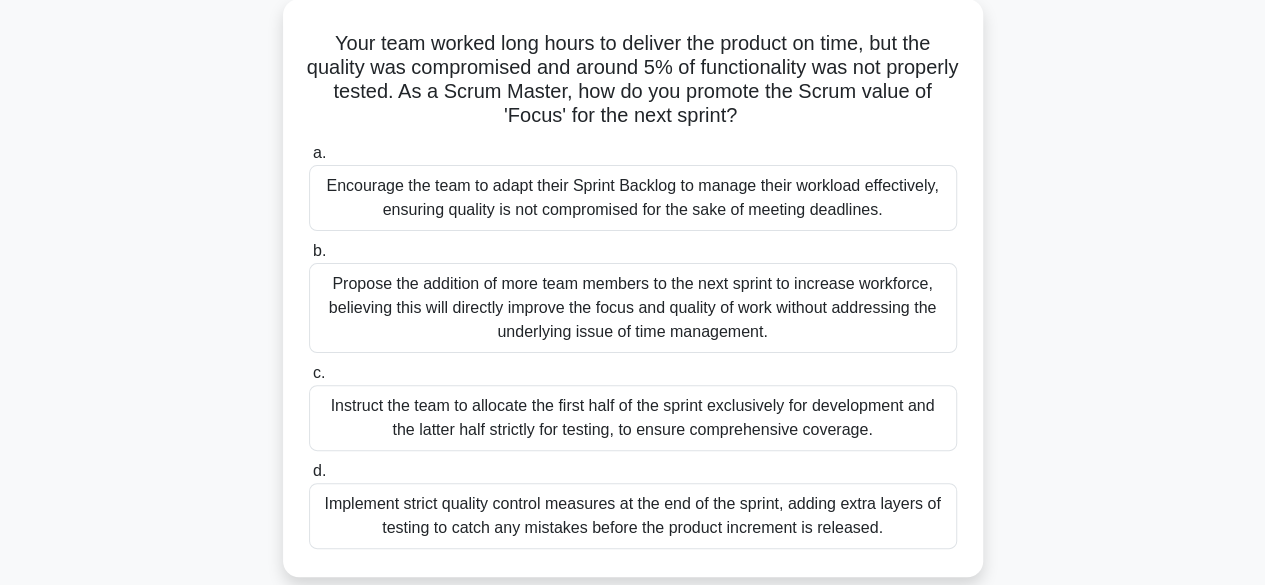 click on "Encourage the team to adapt their Sprint Backlog to manage their workload effectively, ensuring quality is not compromised for the sake of meeting deadlines." at bounding box center (633, 198) 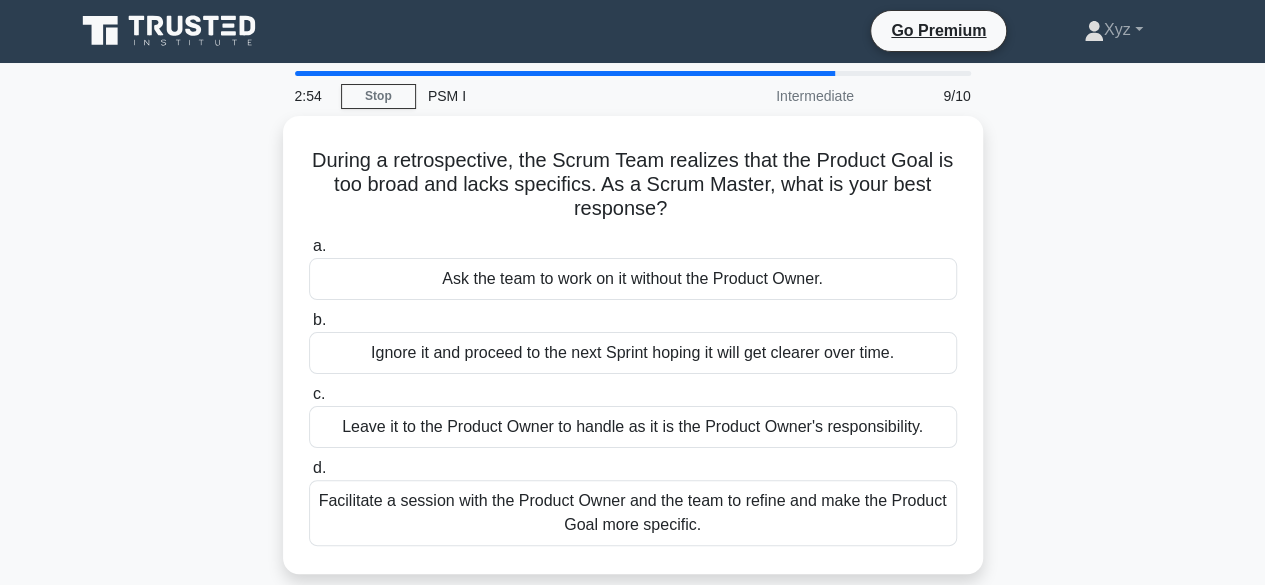 scroll, scrollTop: 0, scrollLeft: 0, axis: both 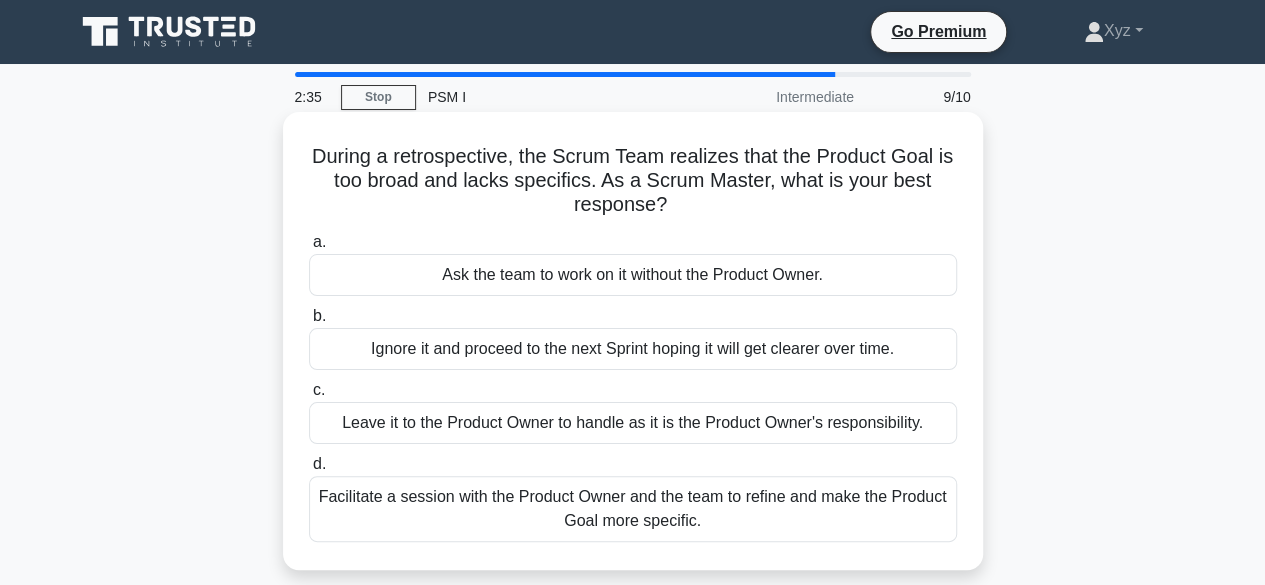 click on "Facilitate a session with the Product Owner and the team to refine and make the Product Goal more specific." at bounding box center (633, 509) 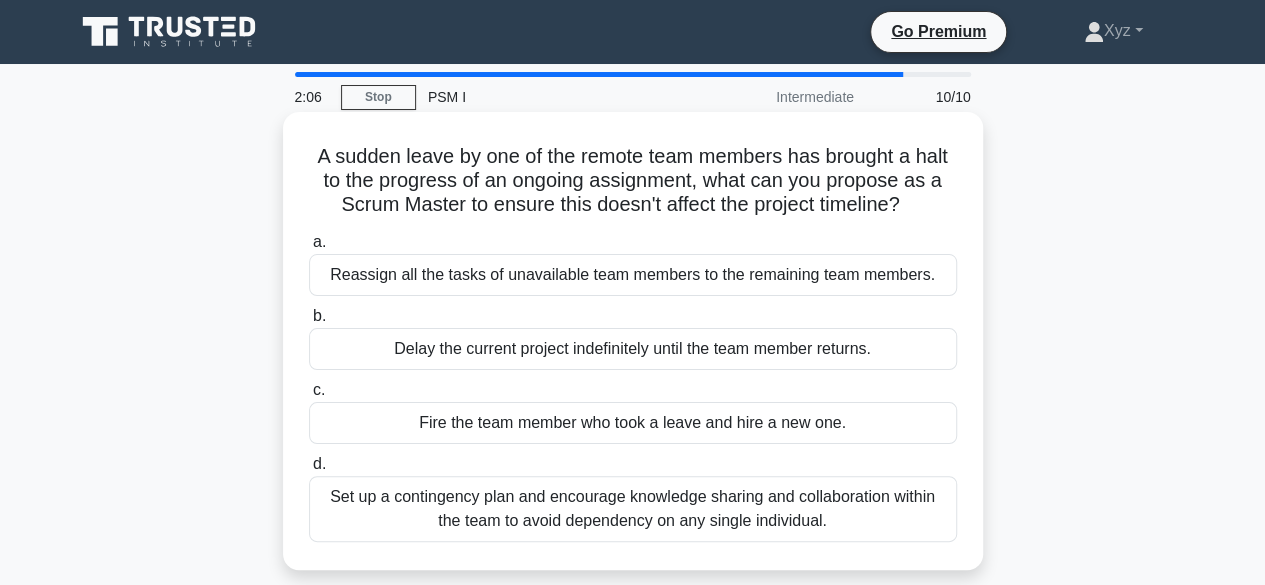 click on "Set up a contingency plan and encourage knowledge sharing and collaboration within the team to avoid dependency on any single individual." at bounding box center (633, 509) 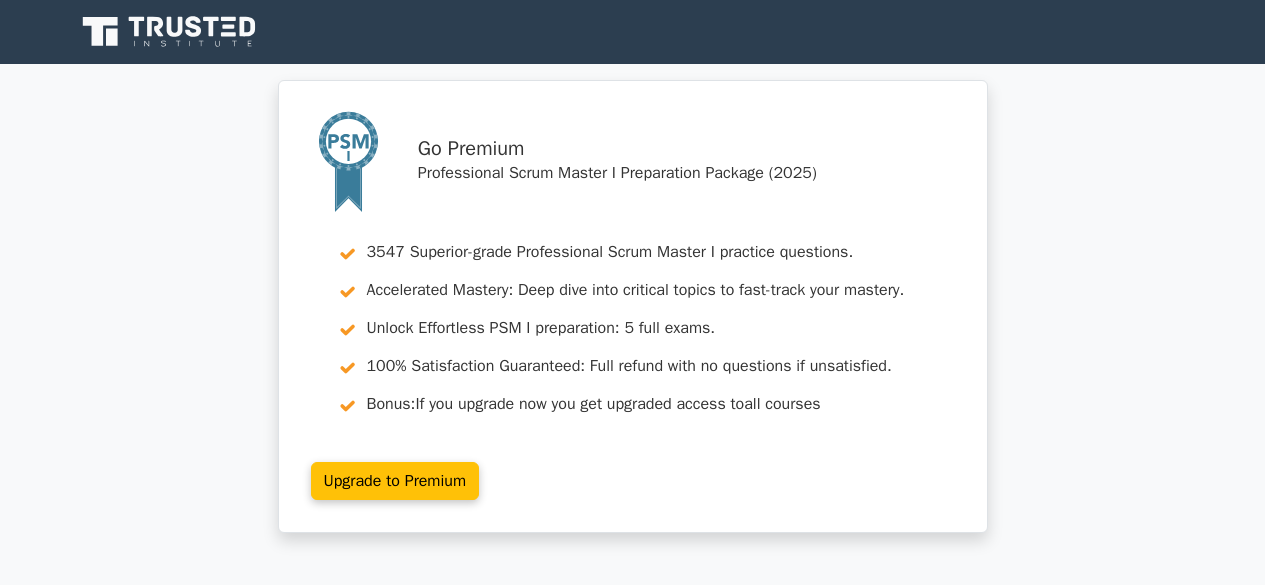 scroll, scrollTop: 0, scrollLeft: 0, axis: both 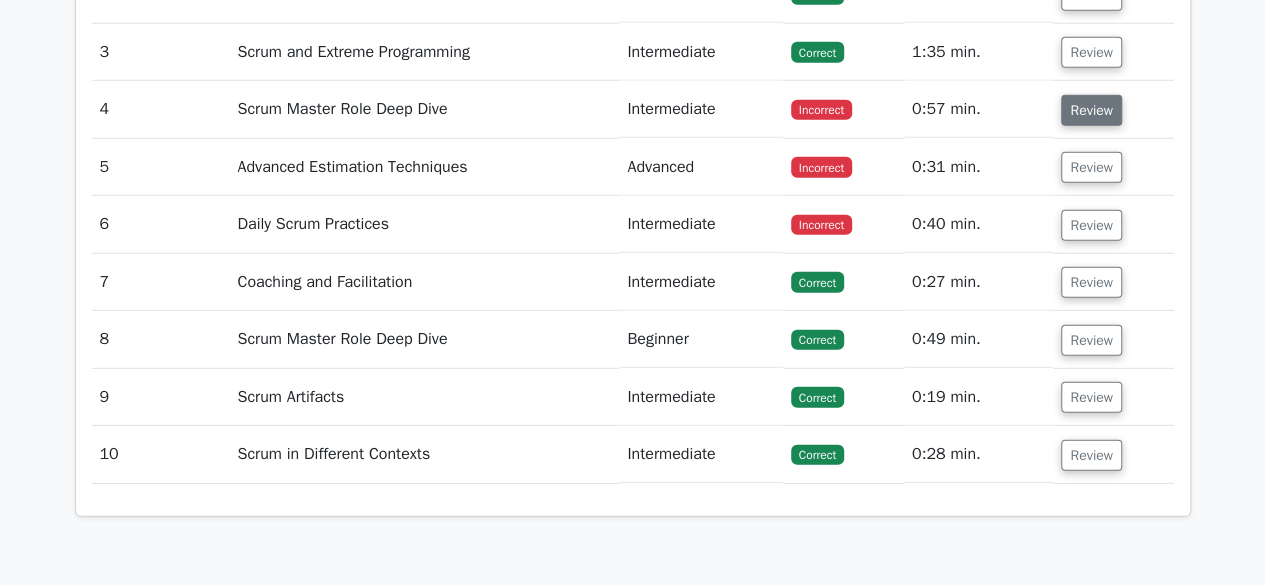 click on "Review" at bounding box center [1091, 110] 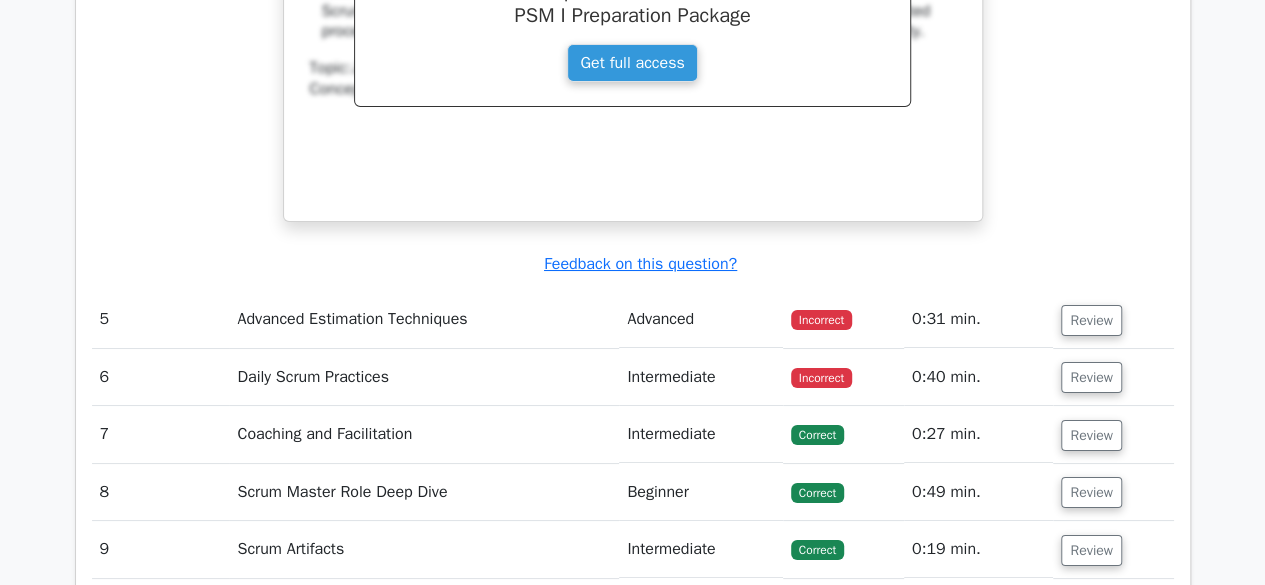 scroll, scrollTop: 3664, scrollLeft: 0, axis: vertical 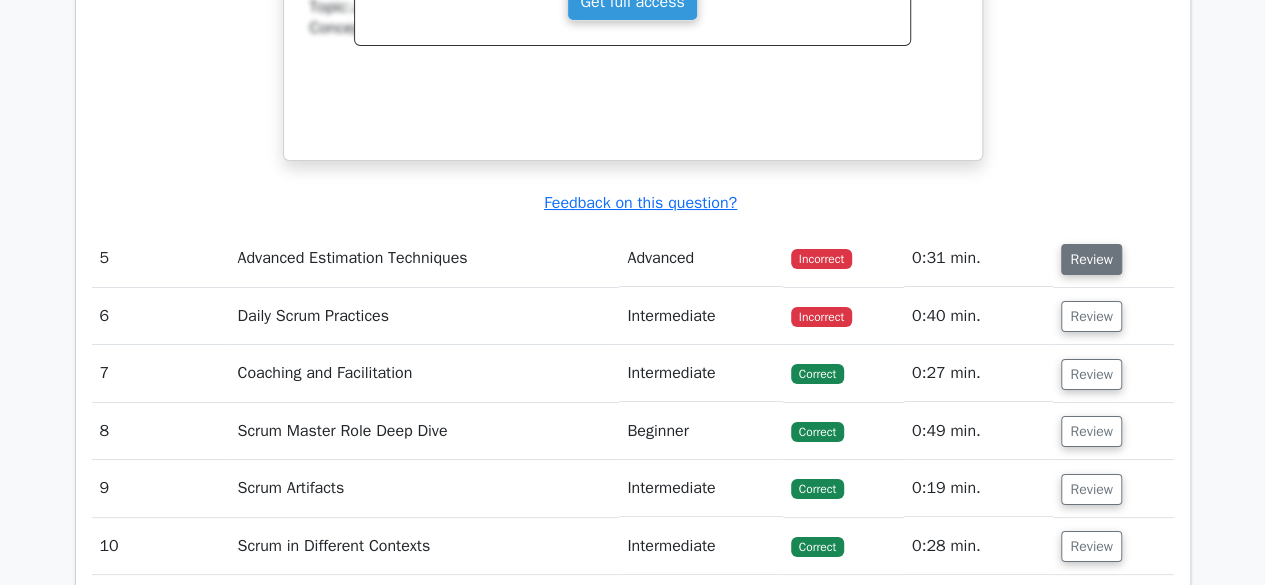 click on "Review" at bounding box center (1091, 259) 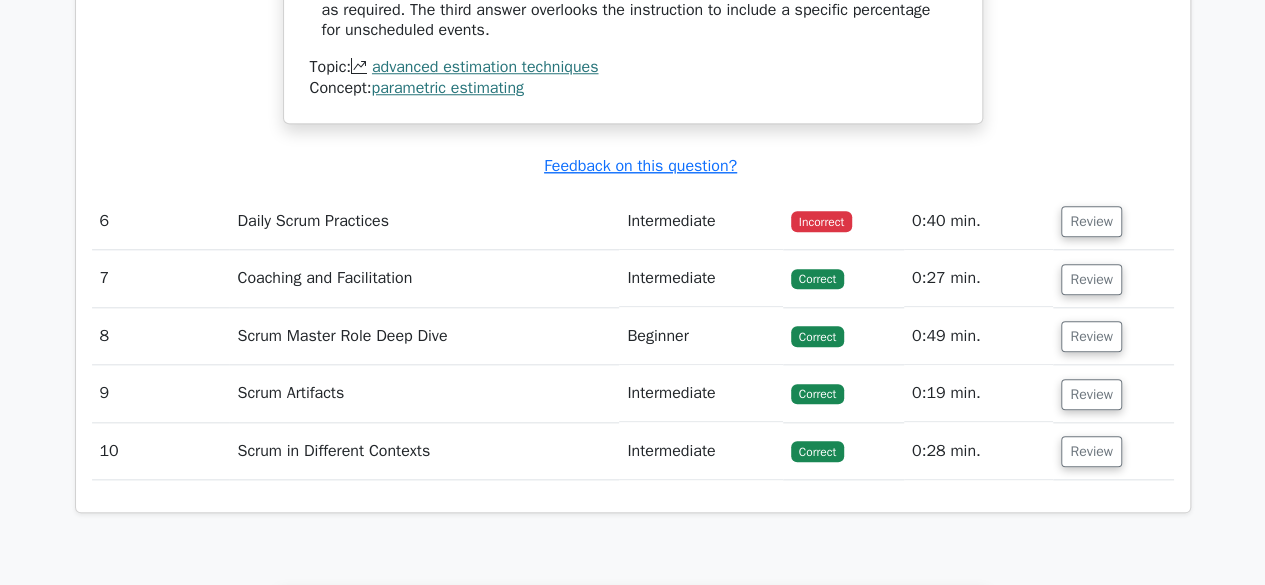 scroll, scrollTop: 4752, scrollLeft: 0, axis: vertical 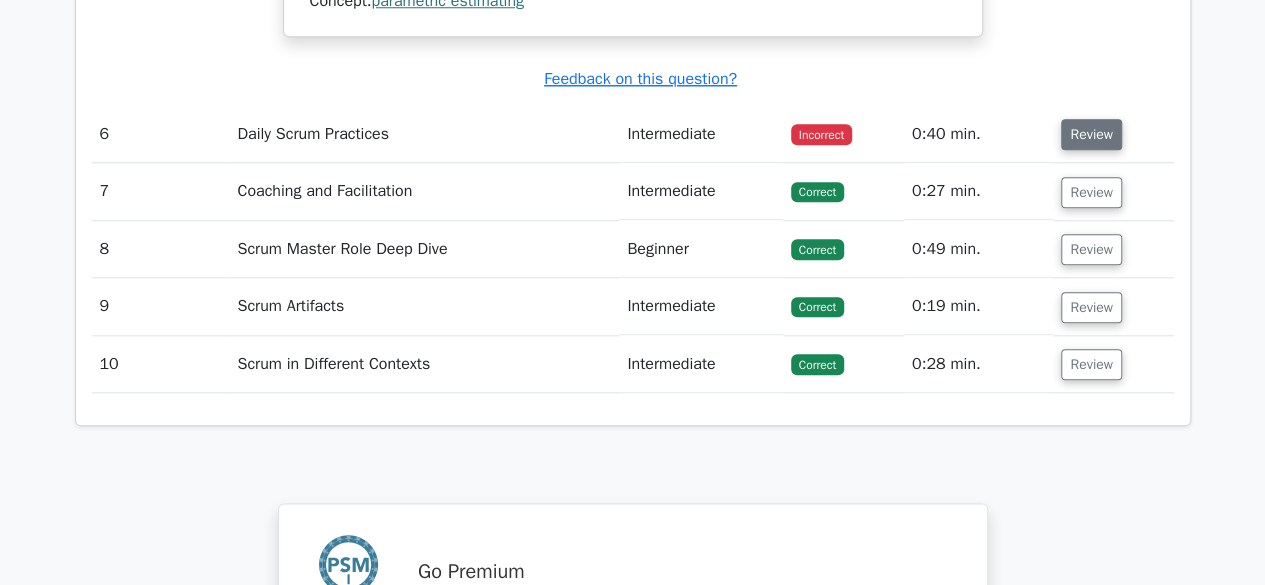 click on "Review" at bounding box center (1091, 134) 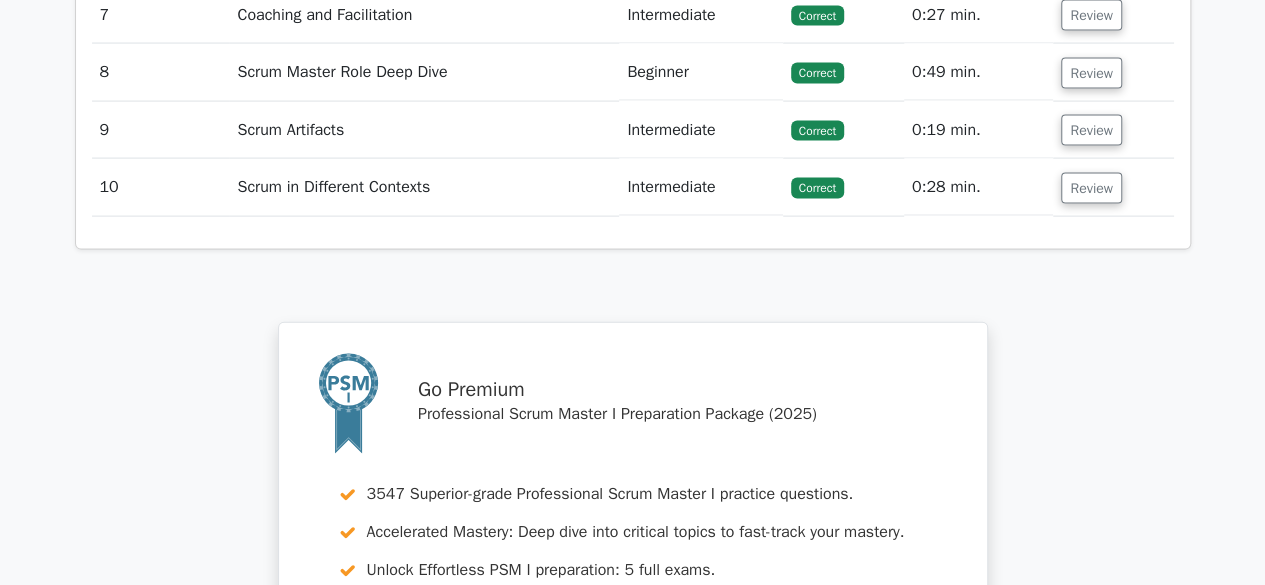 scroll, scrollTop: 6184, scrollLeft: 0, axis: vertical 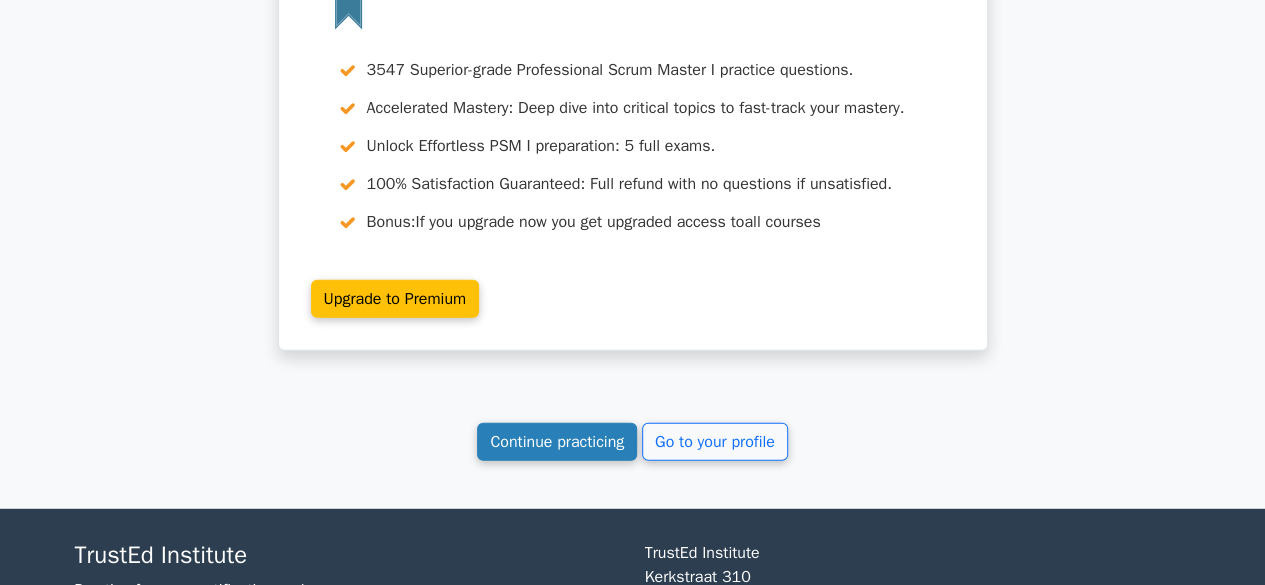 click on "Continue practicing" at bounding box center [557, 442] 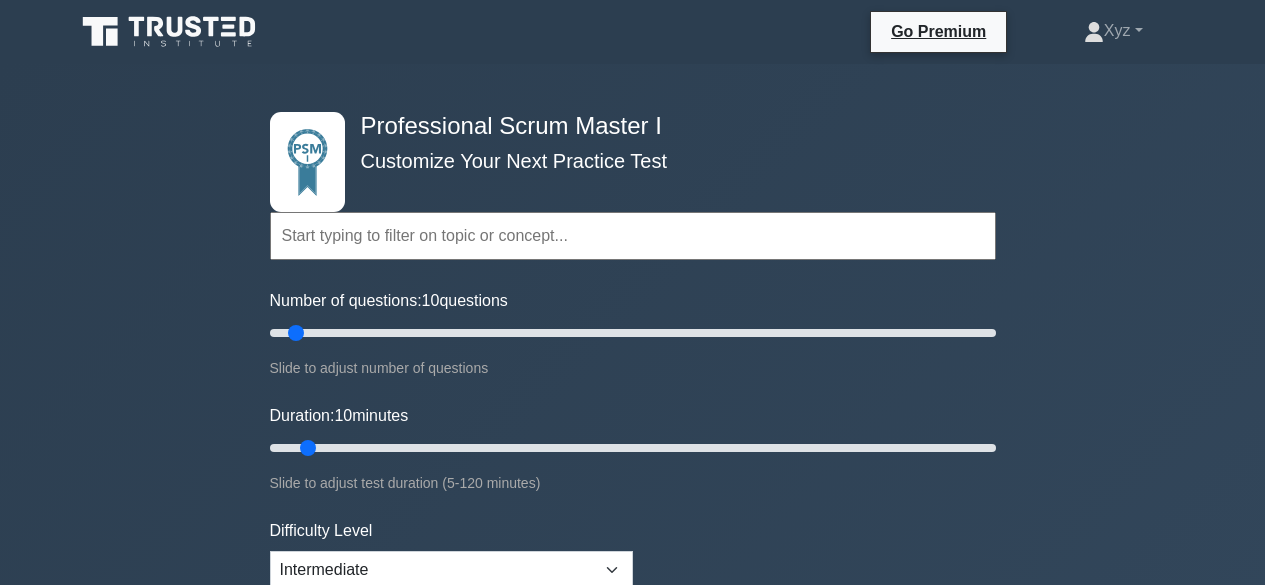 scroll, scrollTop: 0, scrollLeft: 0, axis: both 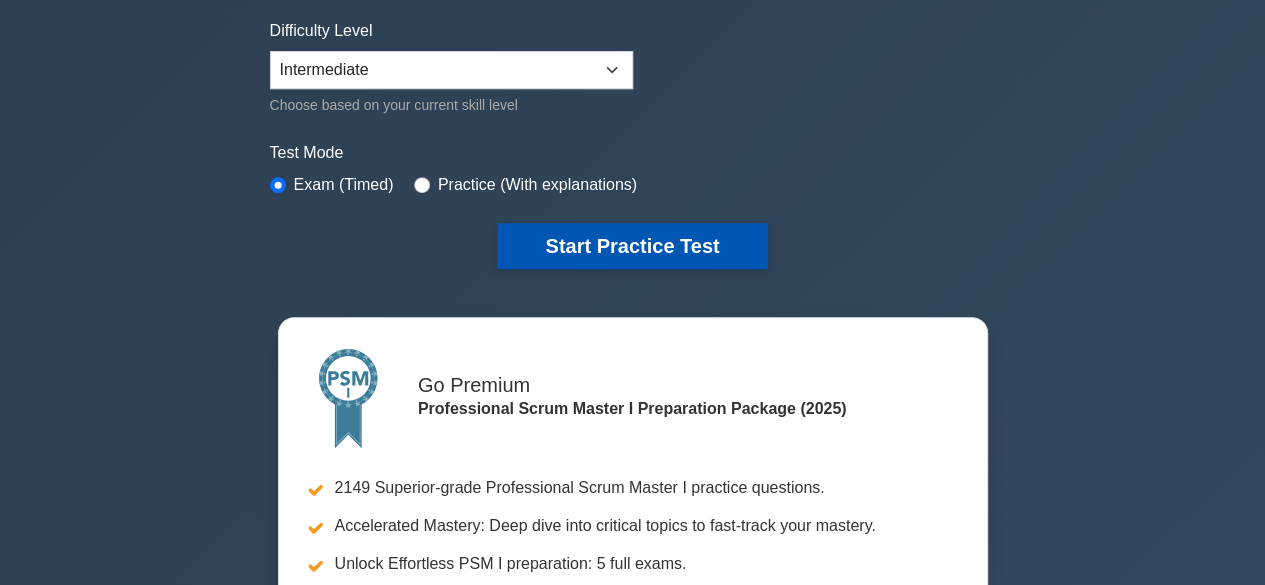 click on "Start Practice Test" at bounding box center [632, 246] 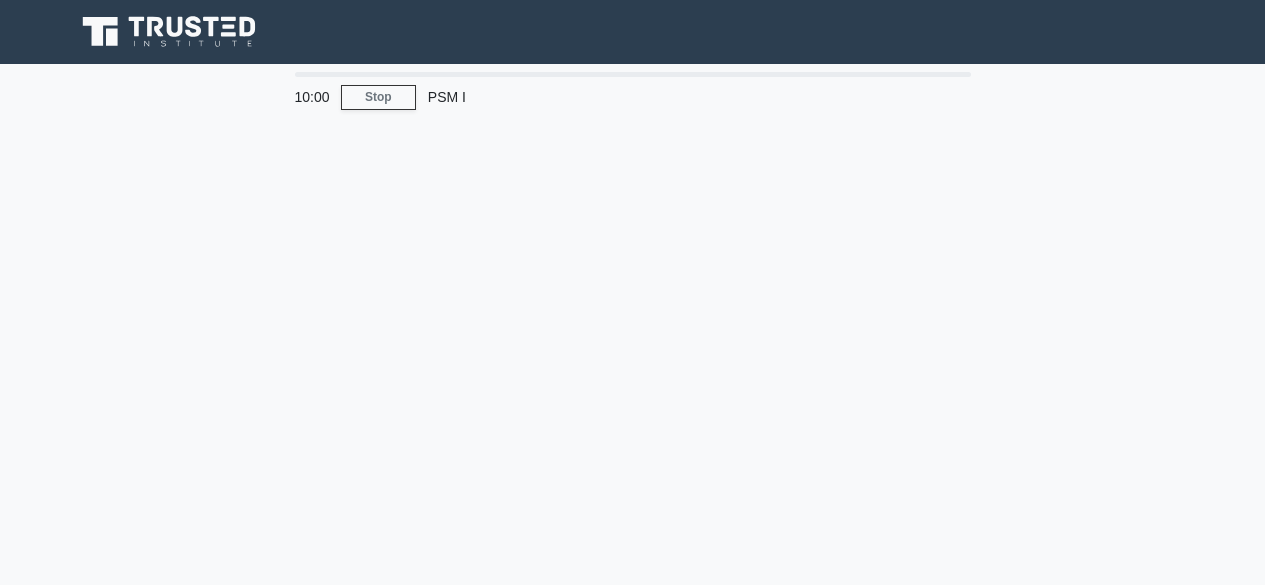 scroll, scrollTop: 0, scrollLeft: 0, axis: both 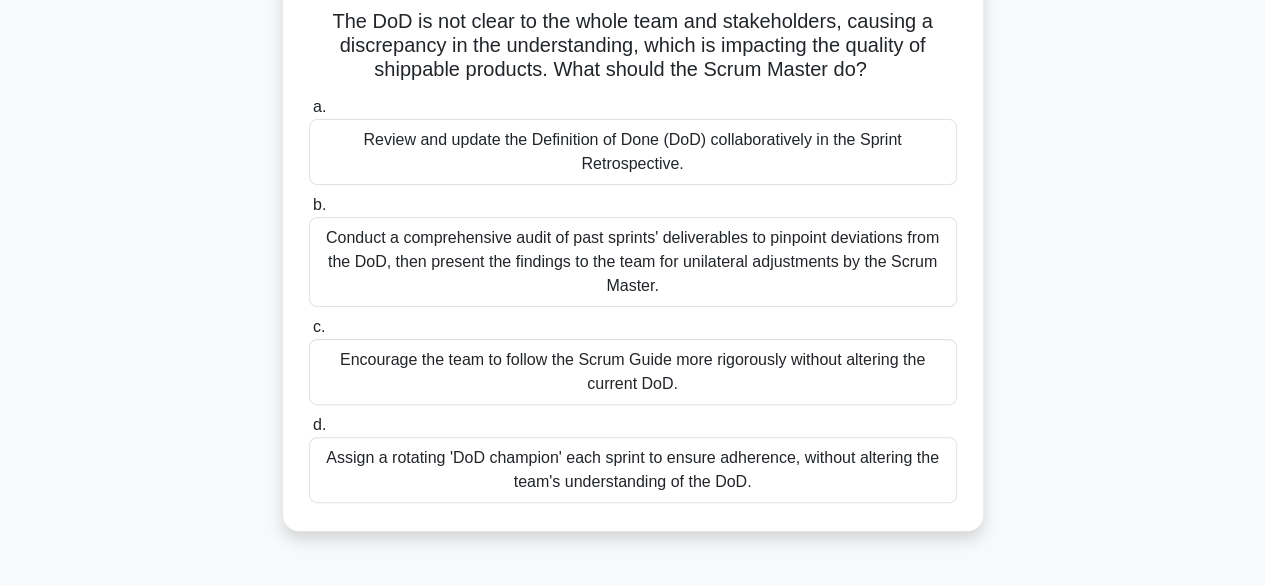click on "Review and update the Definition of Done (DoD) collaboratively in the Sprint Retrospective." at bounding box center [633, 152] 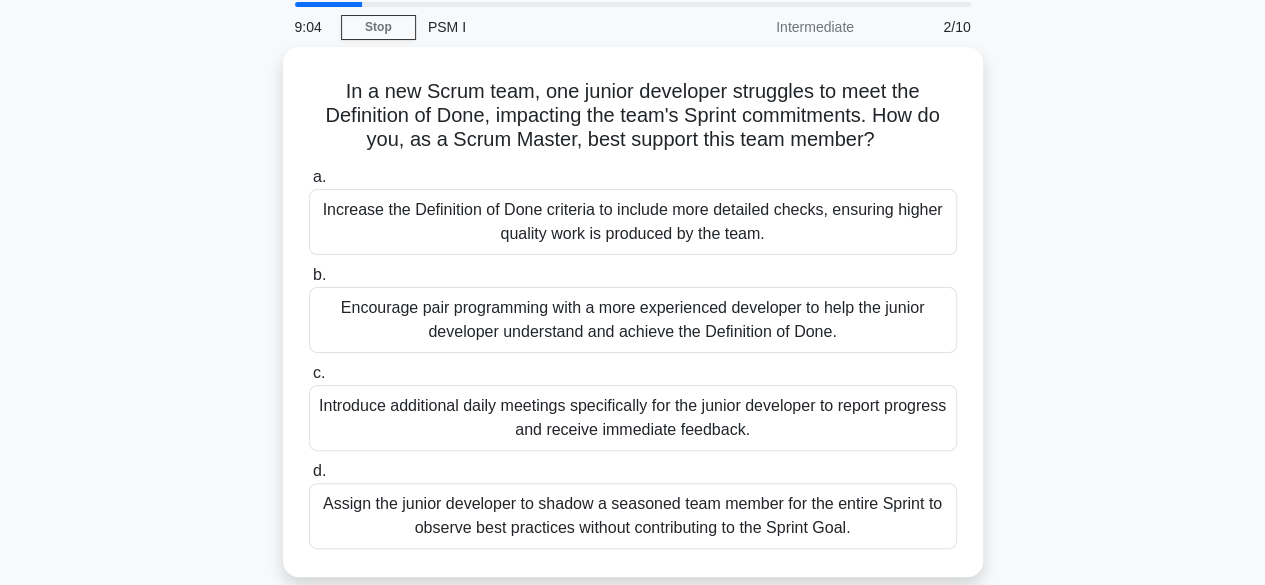 scroll, scrollTop: 0, scrollLeft: 0, axis: both 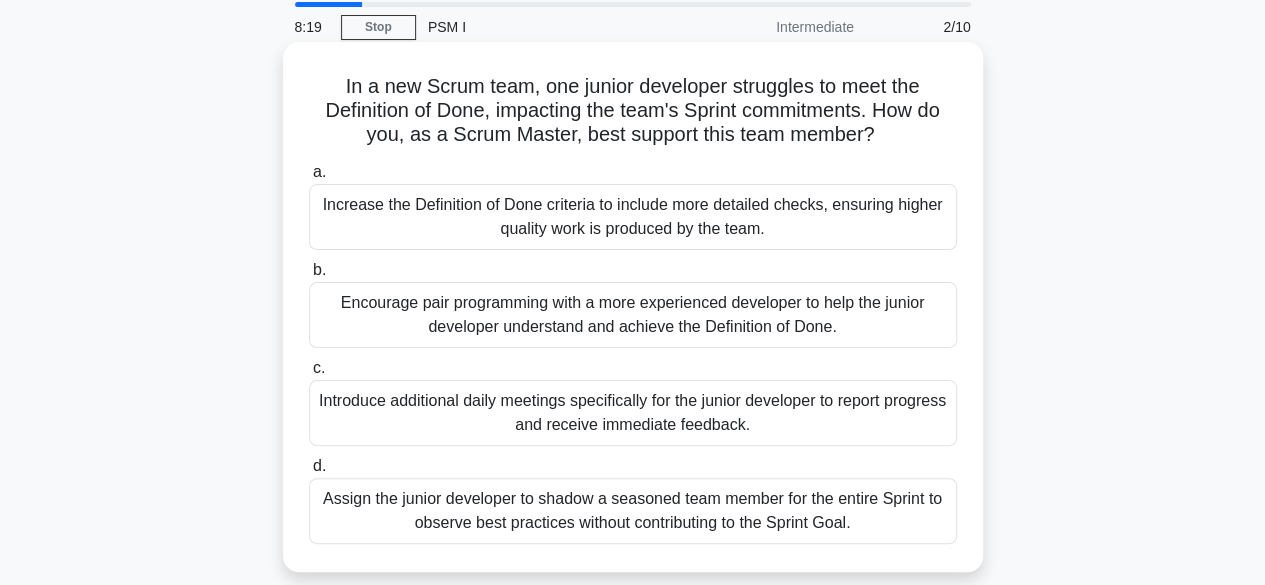 click on "Increase the Definition of Done criteria to include more detailed checks, ensuring higher quality work is produced by the team." at bounding box center (633, 217) 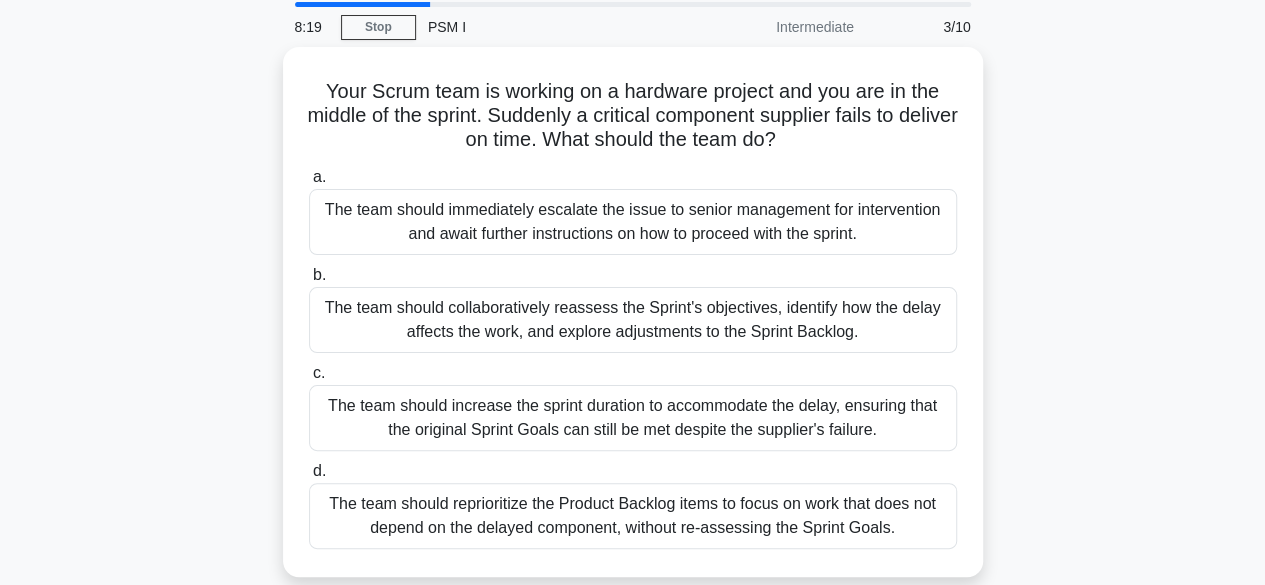 scroll, scrollTop: 0, scrollLeft: 0, axis: both 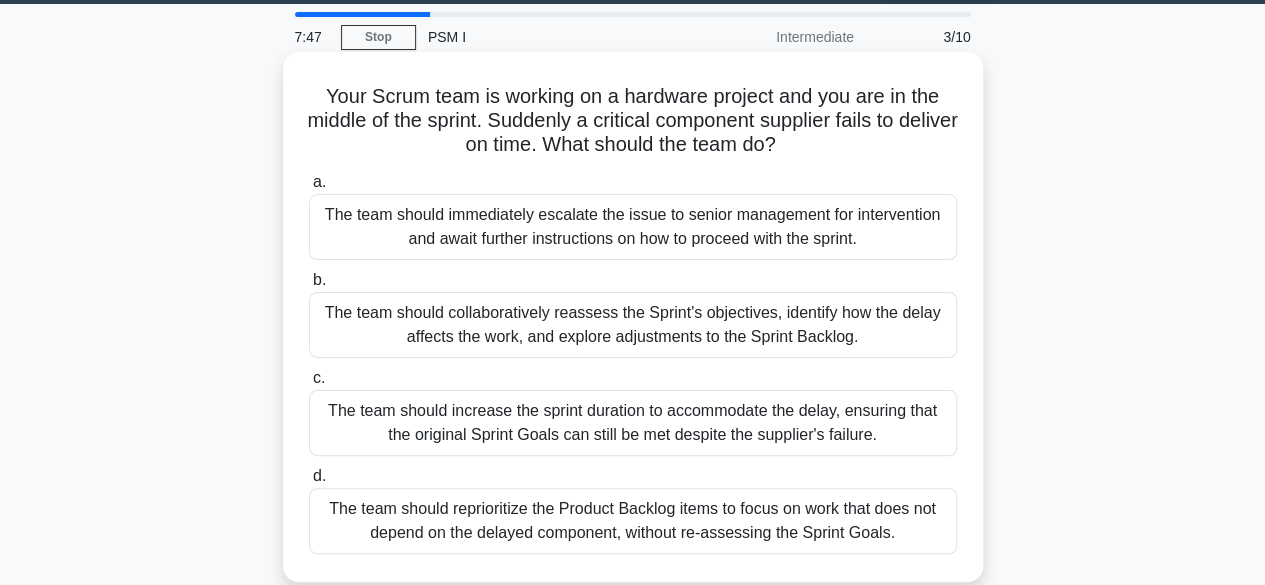 click on "The team should collaboratively reassess the Sprint's objectives, identify how the delay affects the work, and explore adjustments to the Sprint Backlog." at bounding box center [633, 325] 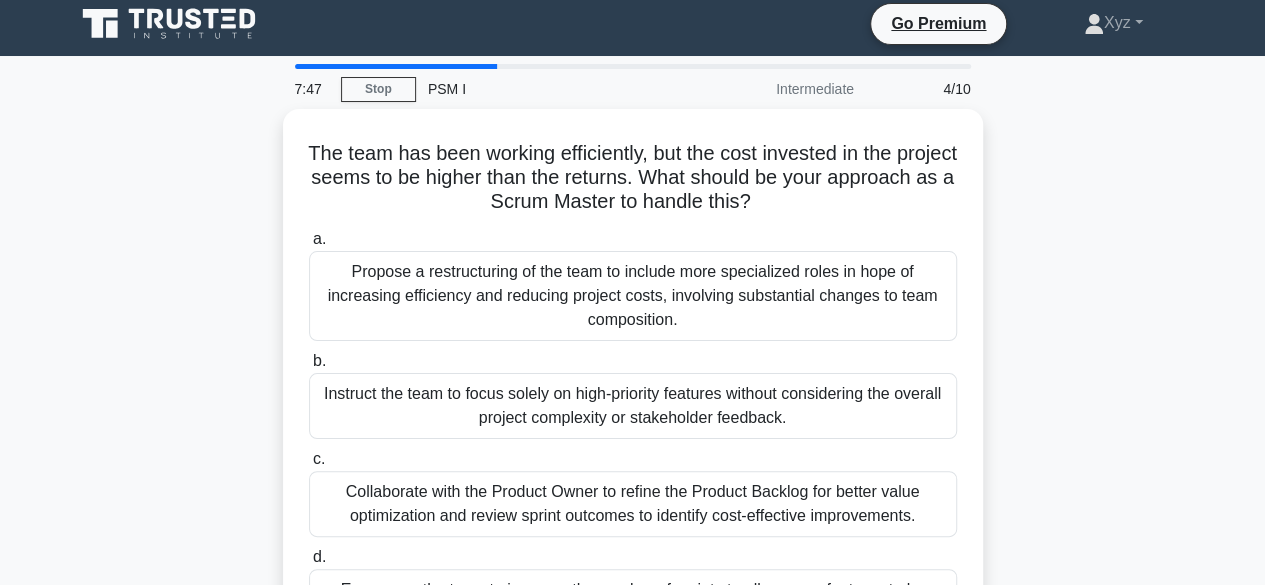 scroll, scrollTop: 0, scrollLeft: 0, axis: both 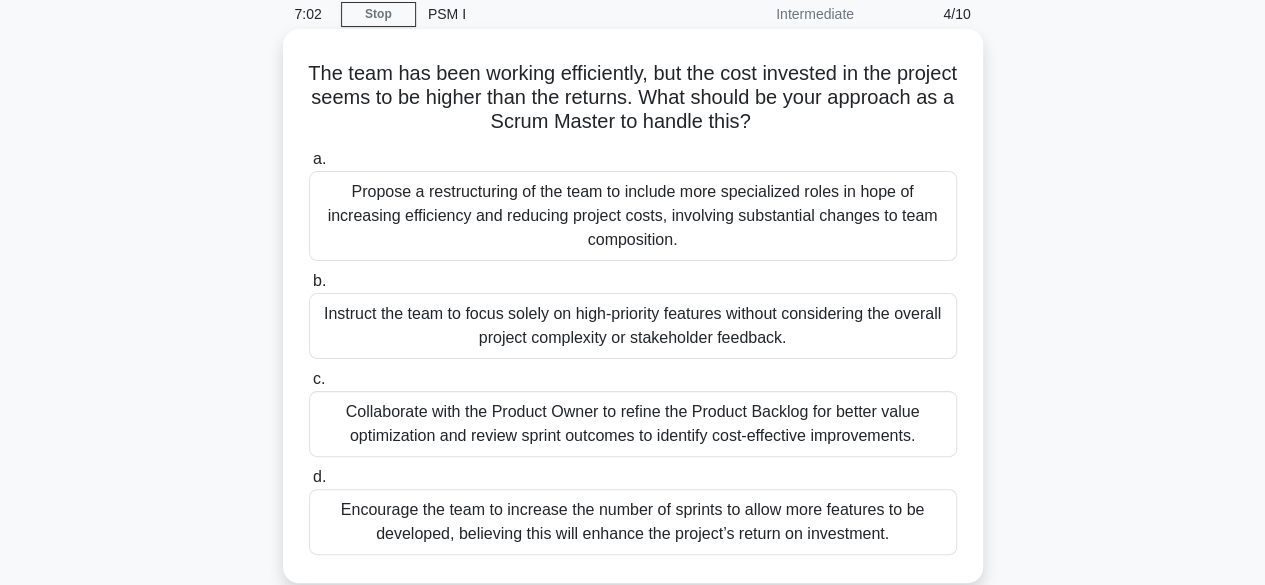 click on "Collaborate with the Product Owner to refine the Product Backlog for better value optimization and review sprint outcomes to identify cost-effective improvements." at bounding box center (633, 424) 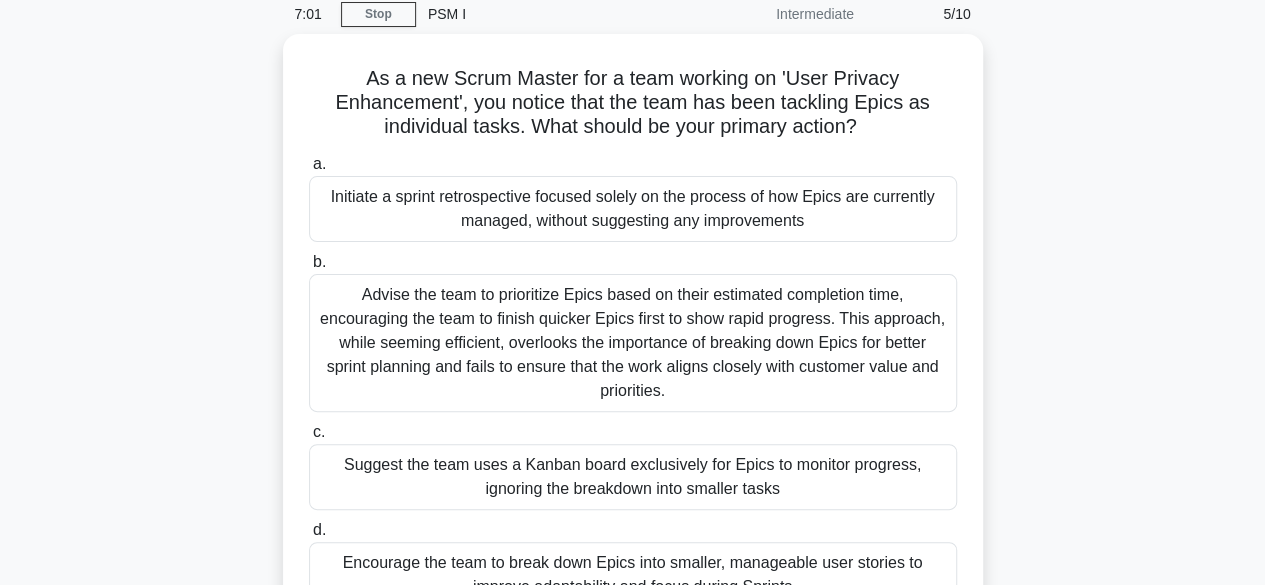 scroll, scrollTop: 0, scrollLeft: 0, axis: both 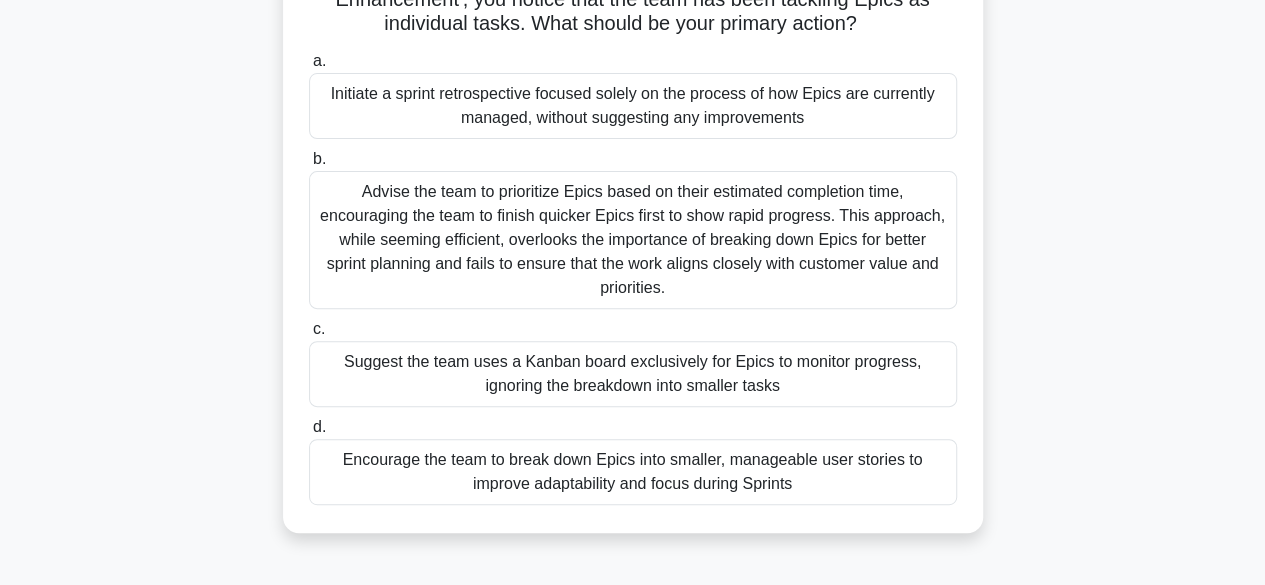 click on "Encourage the team to break down Epics into smaller, manageable user stories to improve adaptability and focus during Sprints" at bounding box center (633, 472) 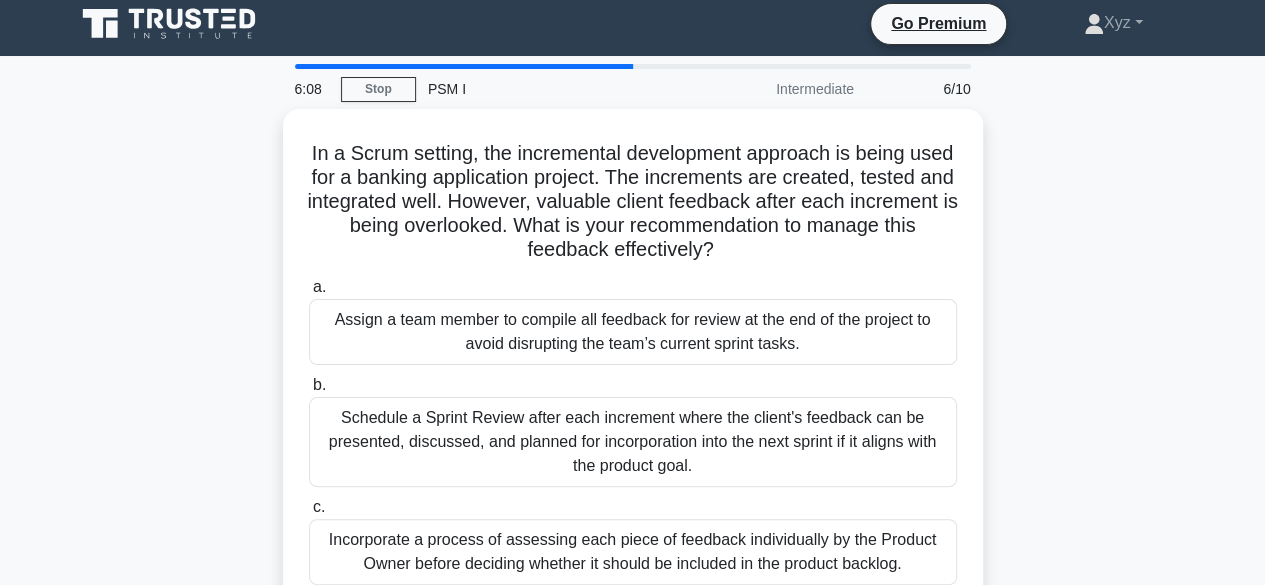 scroll, scrollTop: 0, scrollLeft: 0, axis: both 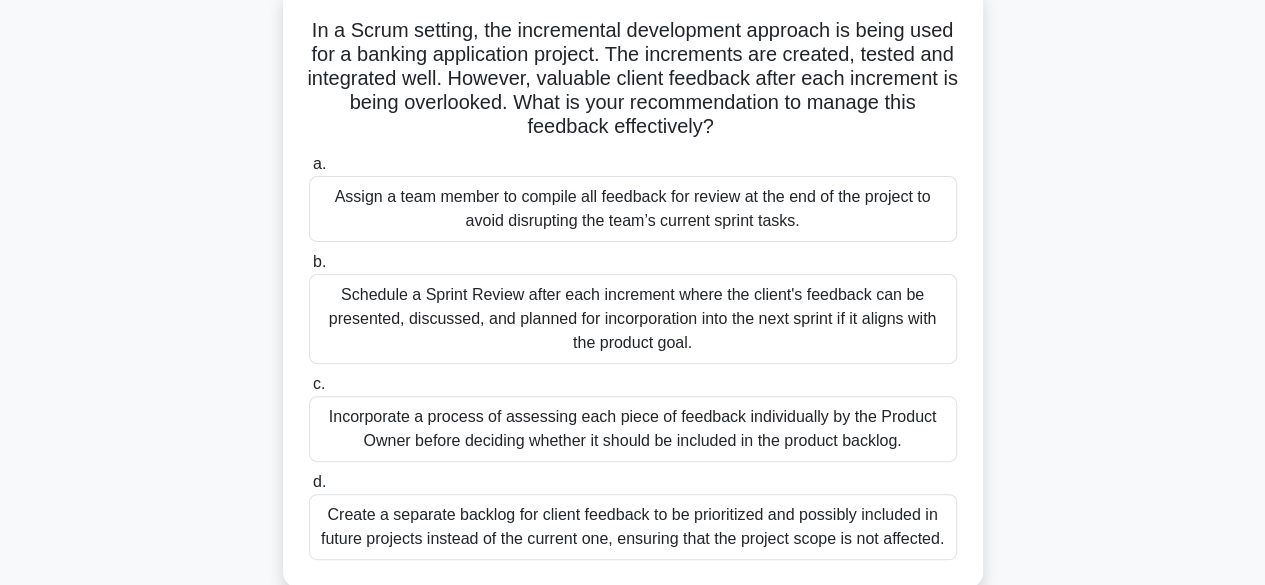 click on "Schedule a Sprint Review after each increment where the client's feedback can be presented, discussed, and planned for incorporation into the next sprint if it aligns with the product goal." at bounding box center [633, 319] 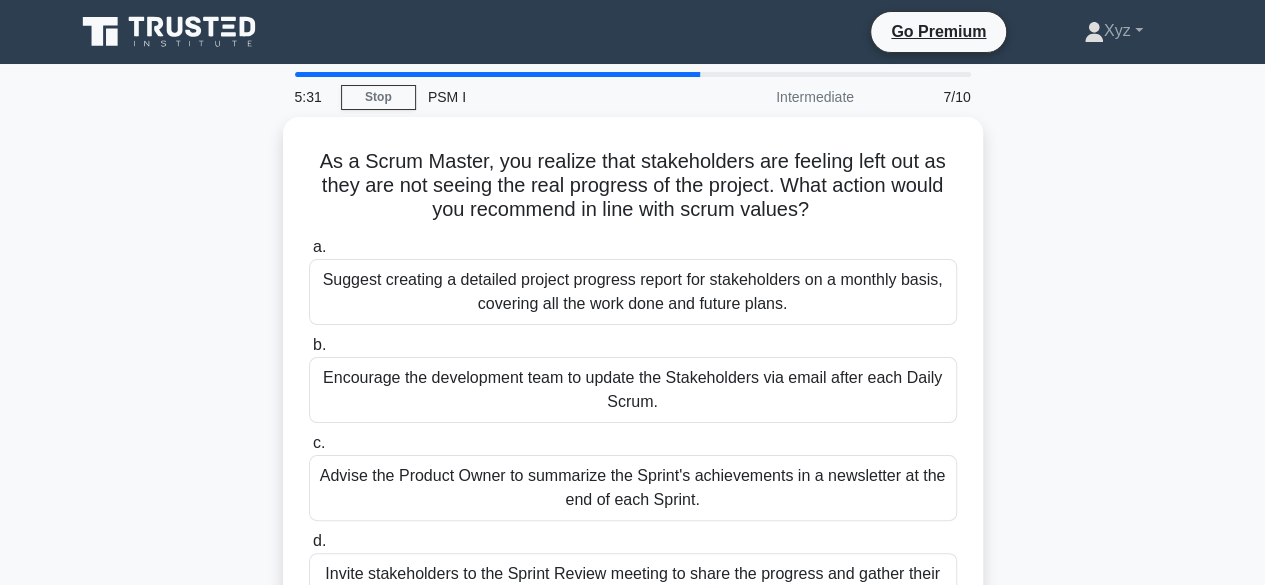 scroll, scrollTop: 0, scrollLeft: 0, axis: both 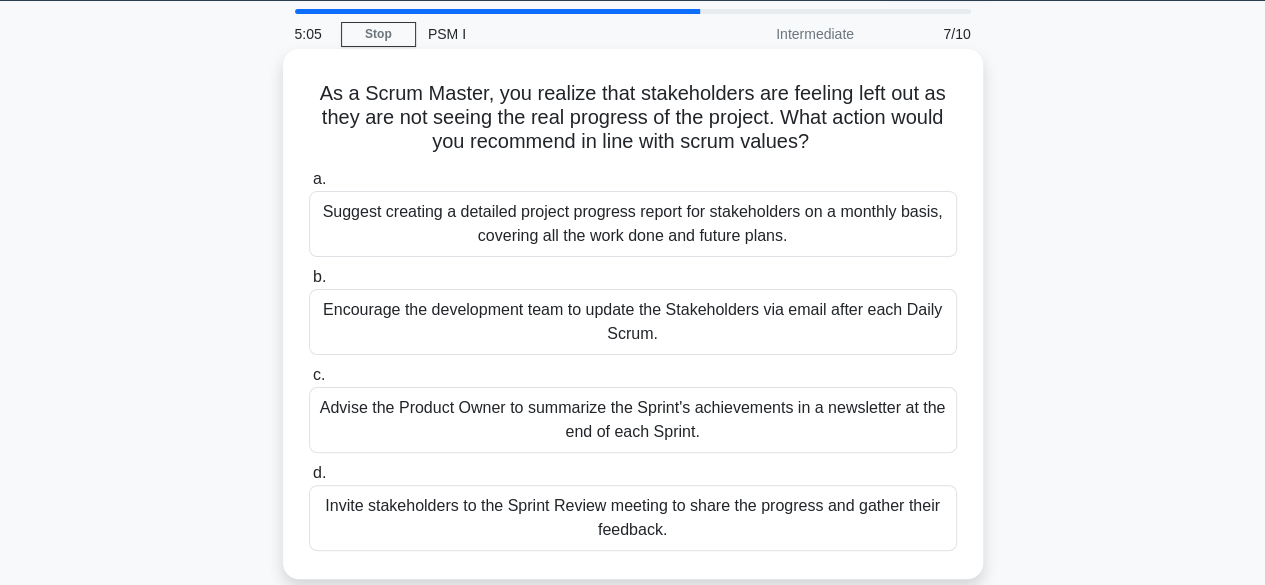 click on "Invite stakeholders to the Sprint Review meeting to share the progress and gather their feedback." at bounding box center [633, 518] 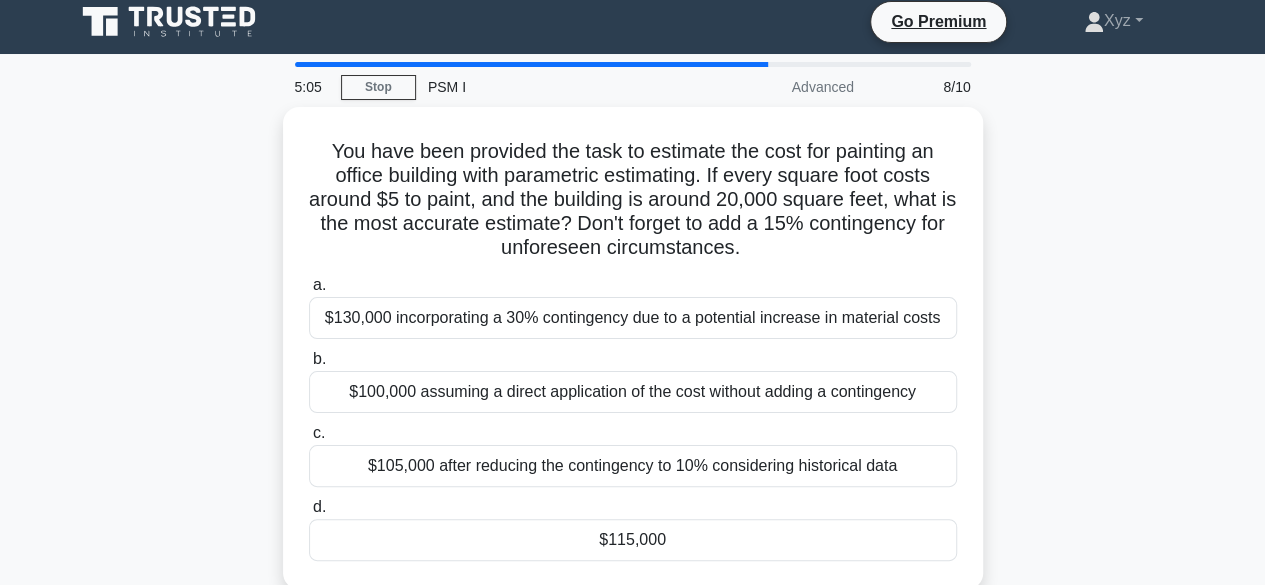 scroll, scrollTop: 0, scrollLeft: 0, axis: both 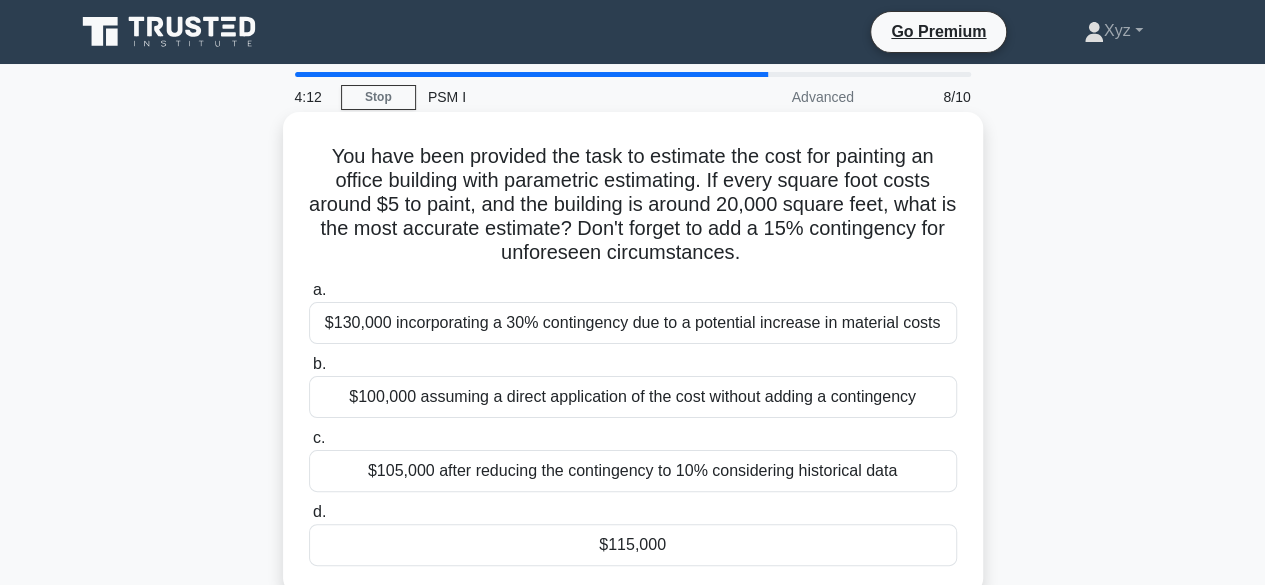 click on "$115,000" at bounding box center [633, 545] 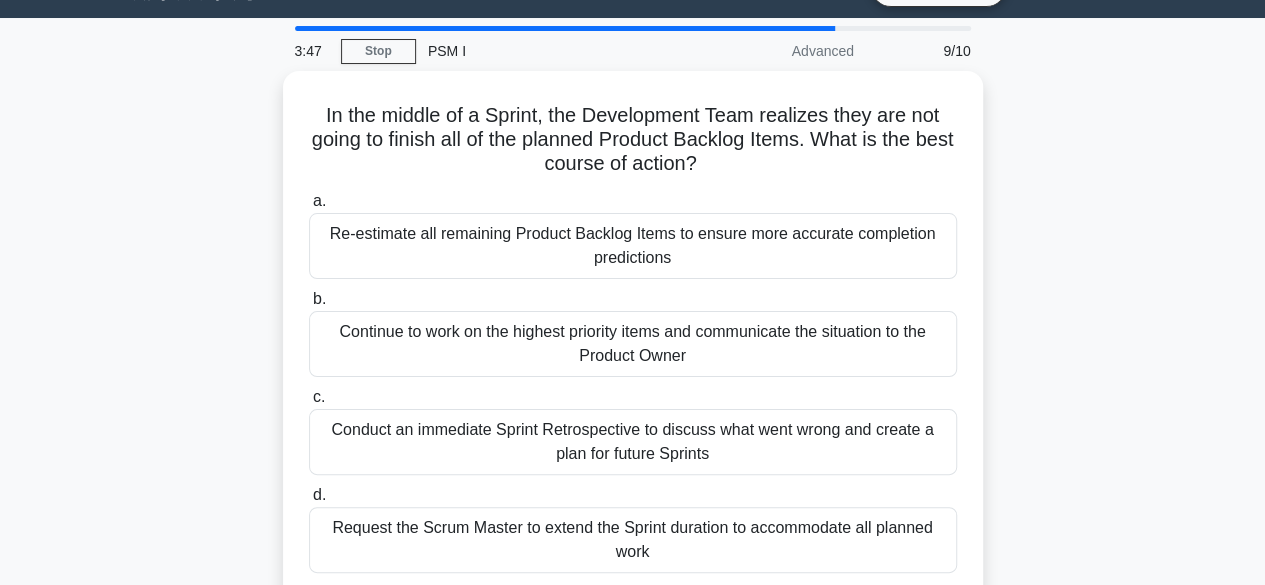 scroll, scrollTop: 42, scrollLeft: 0, axis: vertical 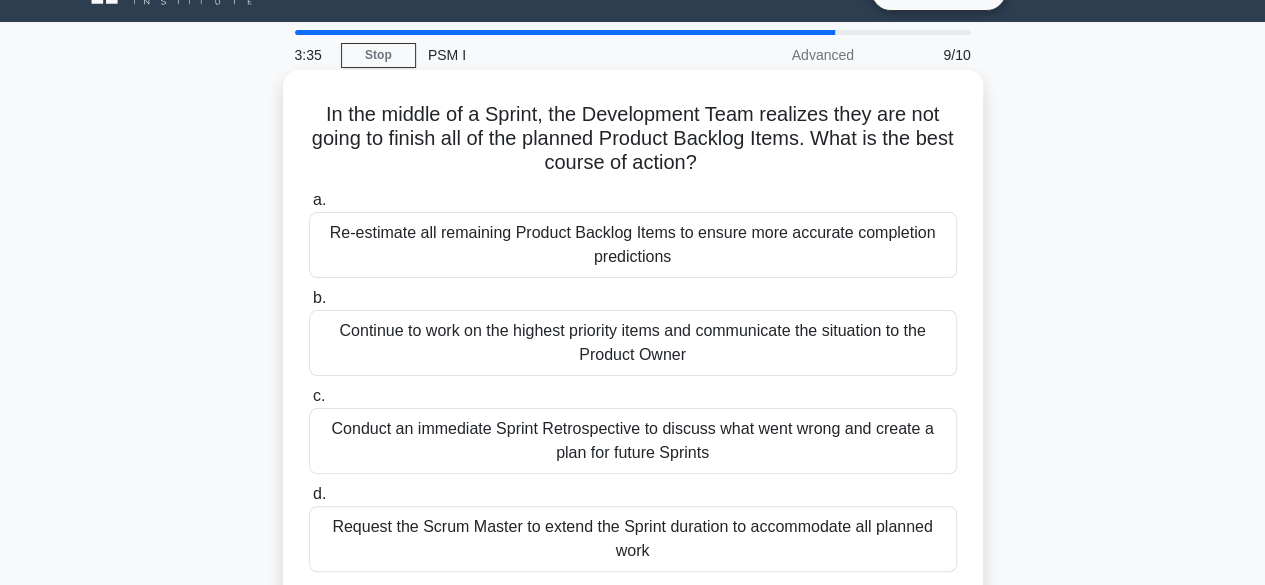 click on "Re-estimate all remaining Product Backlog Items to ensure more accurate completion predictions" at bounding box center [633, 245] 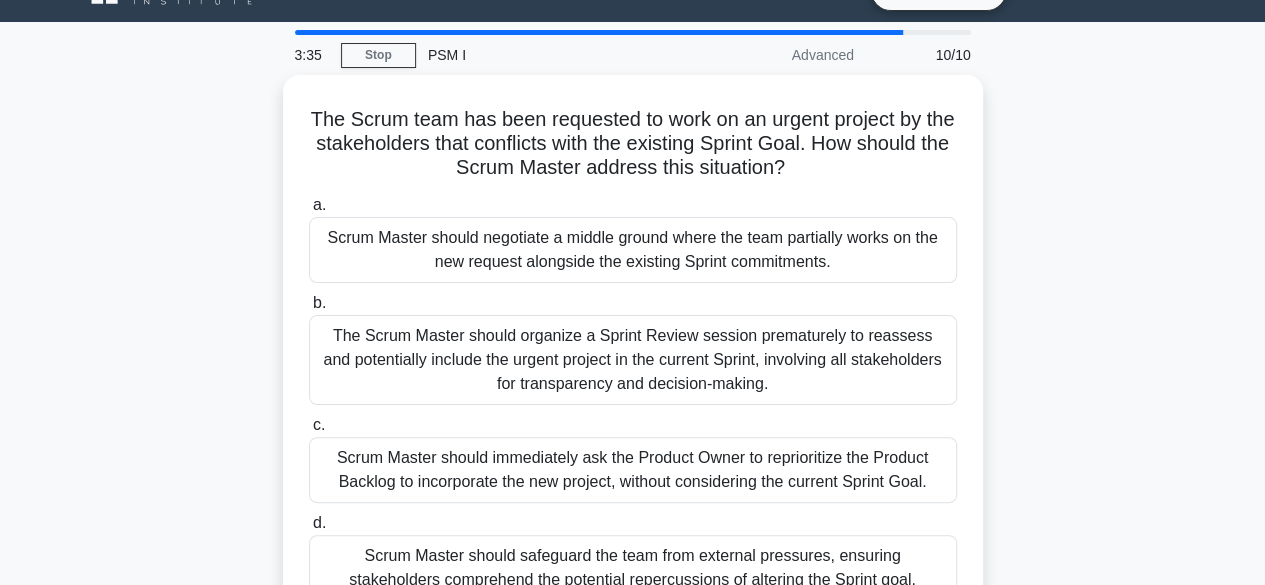 scroll, scrollTop: 0, scrollLeft: 0, axis: both 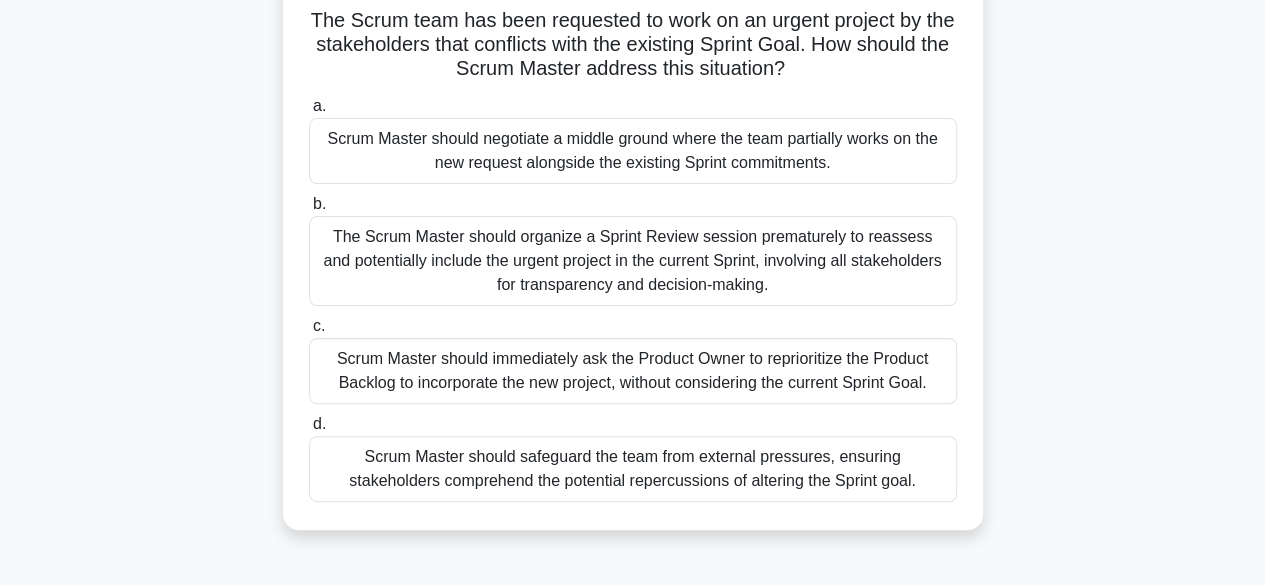click on "Scrum Master should safeguard the team from external pressures, ensuring stakeholders comprehend the potential repercussions of altering the Sprint goal." at bounding box center [633, 469] 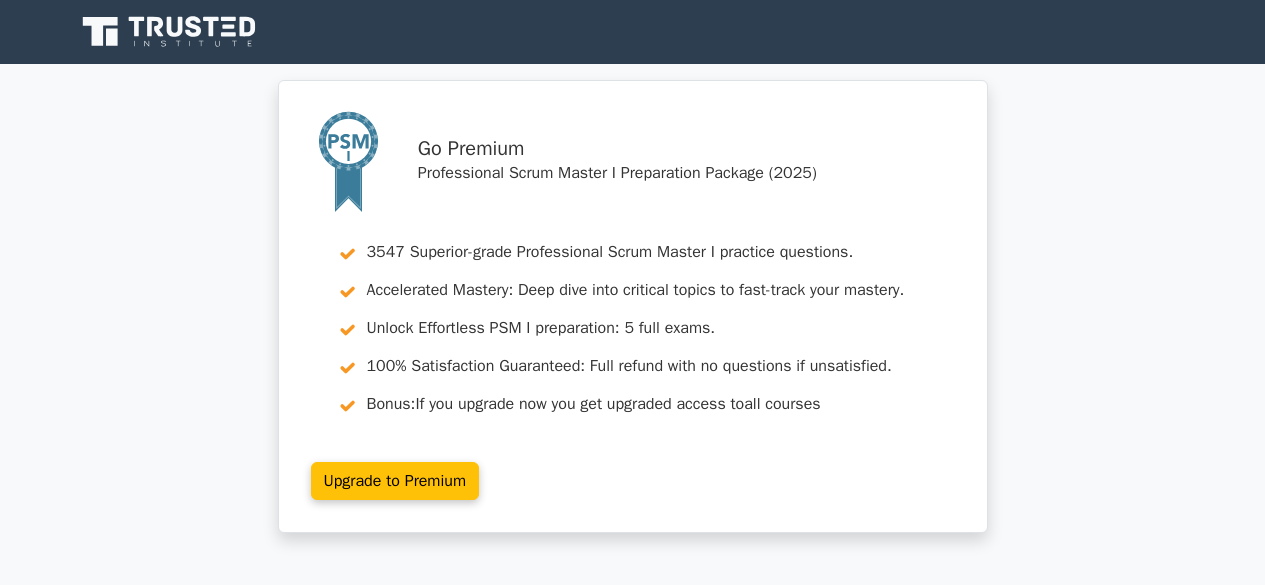 scroll, scrollTop: 0, scrollLeft: 0, axis: both 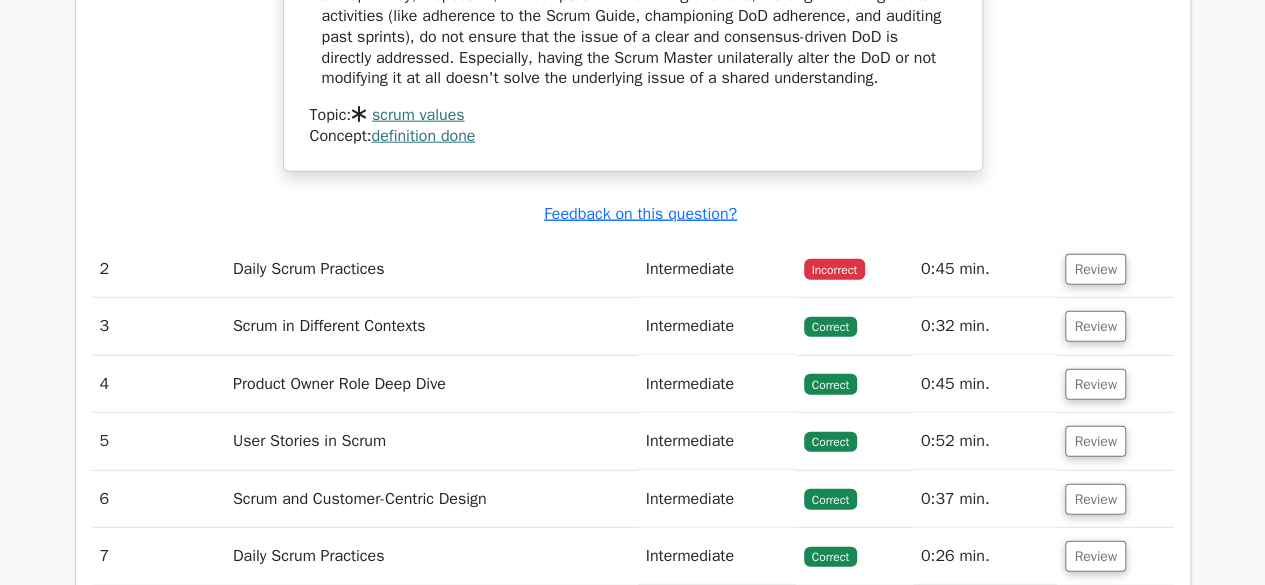 drag, startPoint x: 1276, startPoint y: 79, endPoint x: 1261, endPoint y: 403, distance: 324.34705 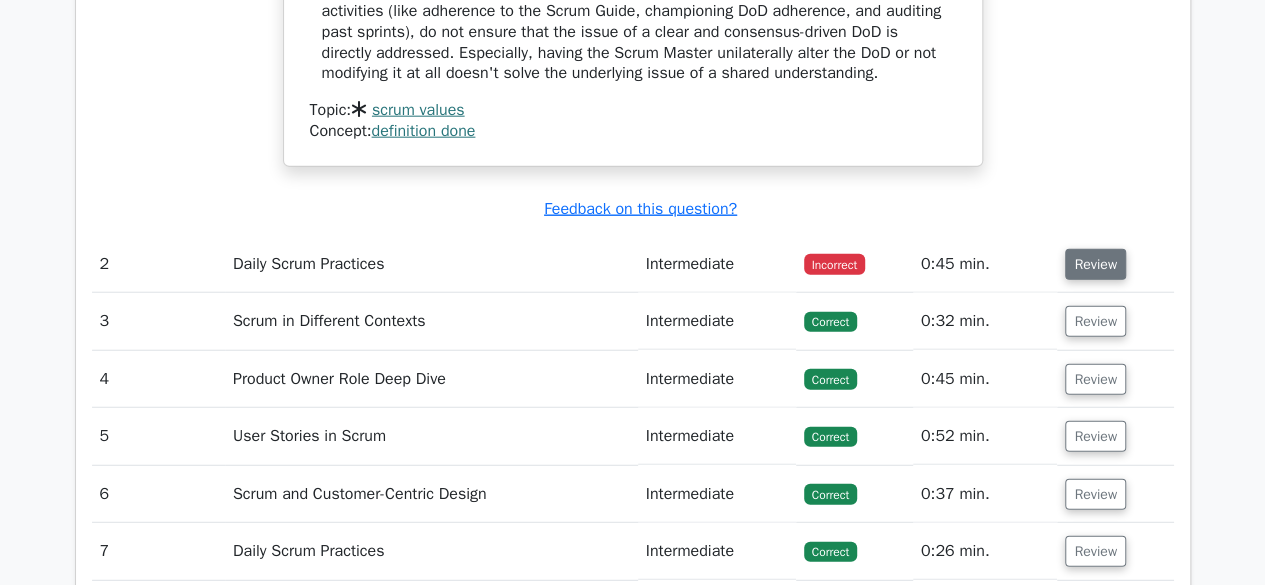 click on "Review" at bounding box center [1095, 264] 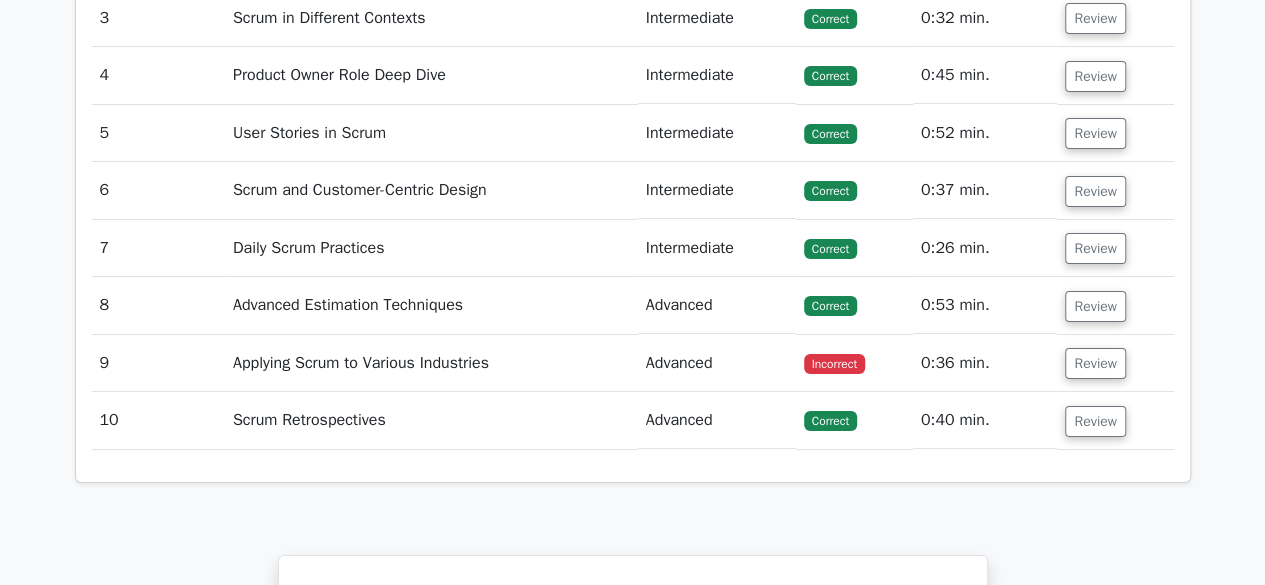 scroll, scrollTop: 3670, scrollLeft: 0, axis: vertical 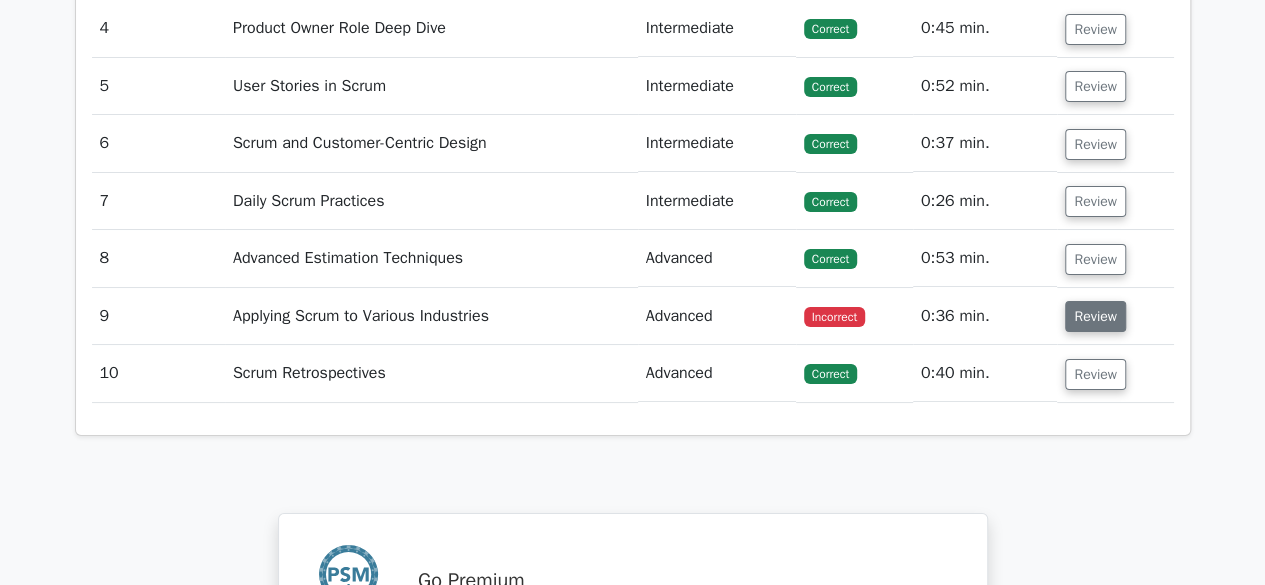 click on "Review" at bounding box center [1095, 316] 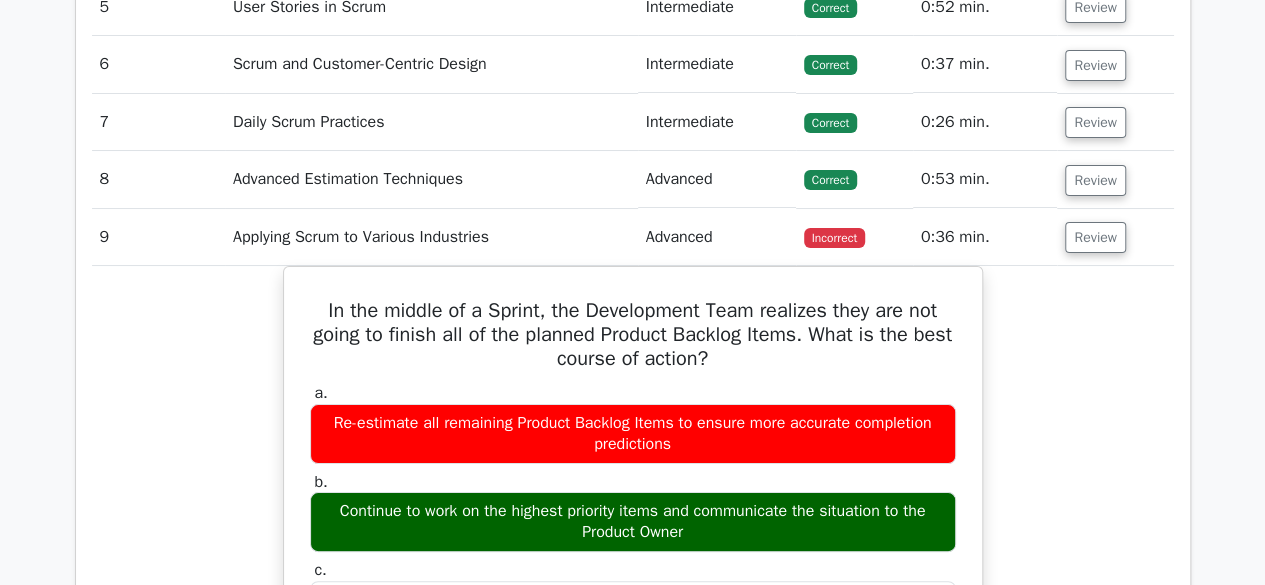 scroll, scrollTop: 3768, scrollLeft: 0, axis: vertical 